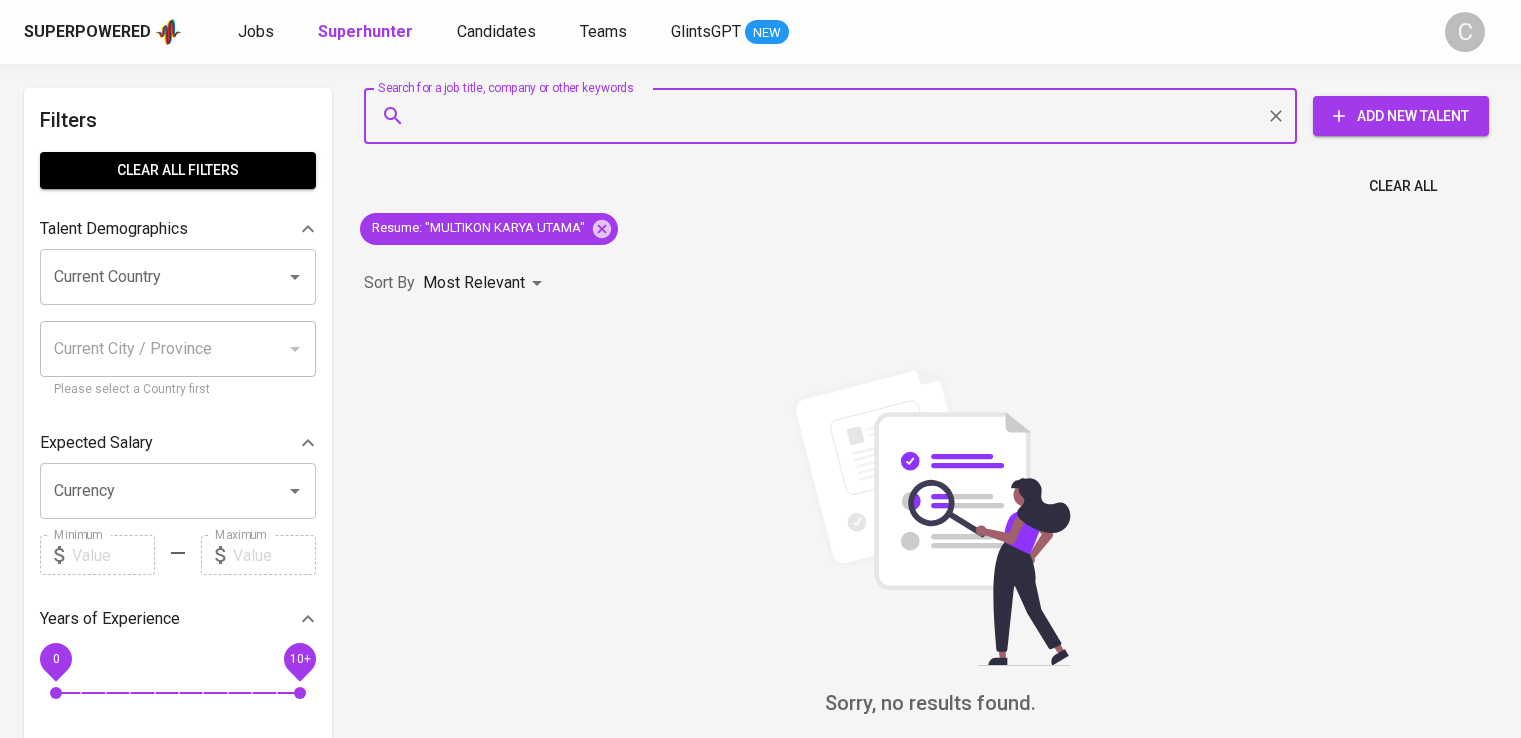 scroll, scrollTop: 0, scrollLeft: 0, axis: both 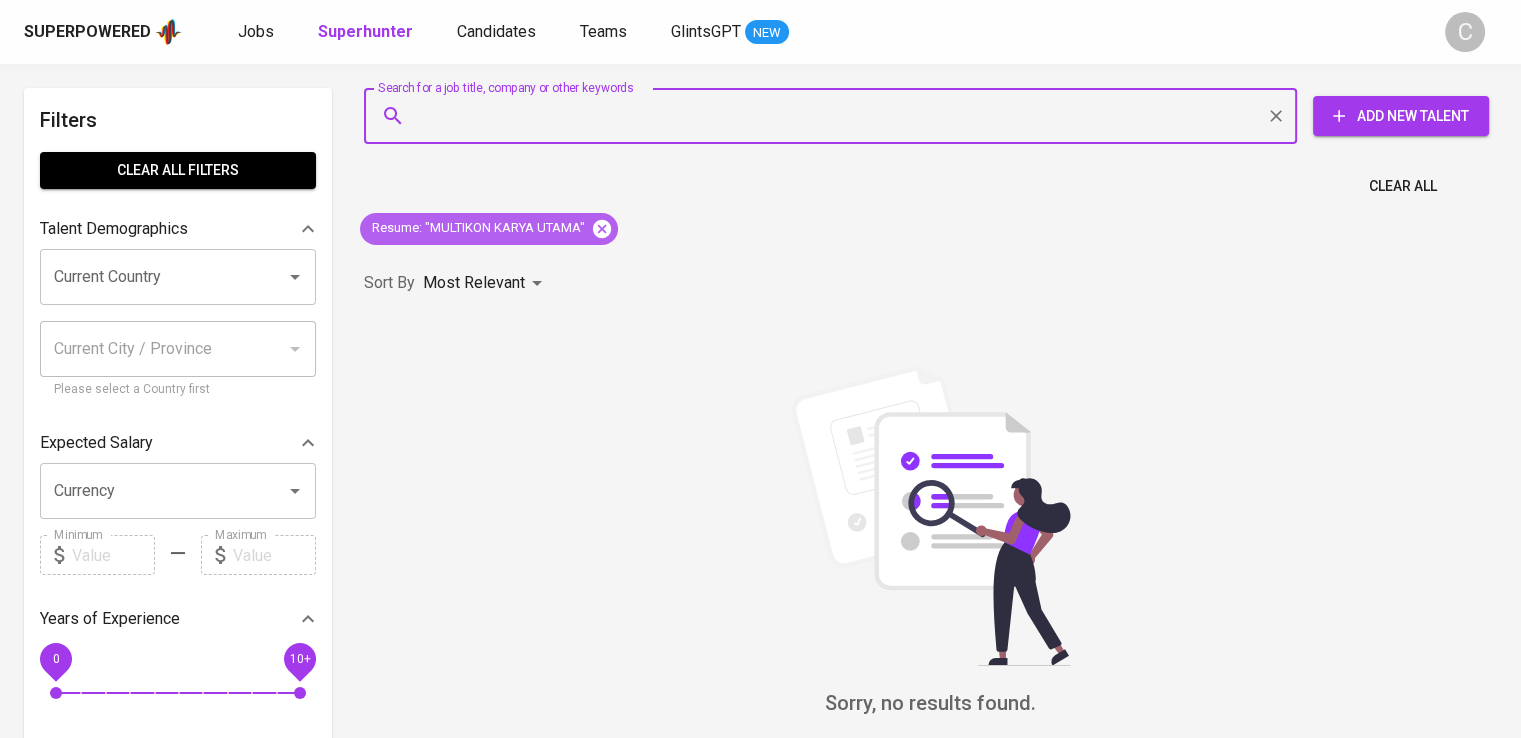 click 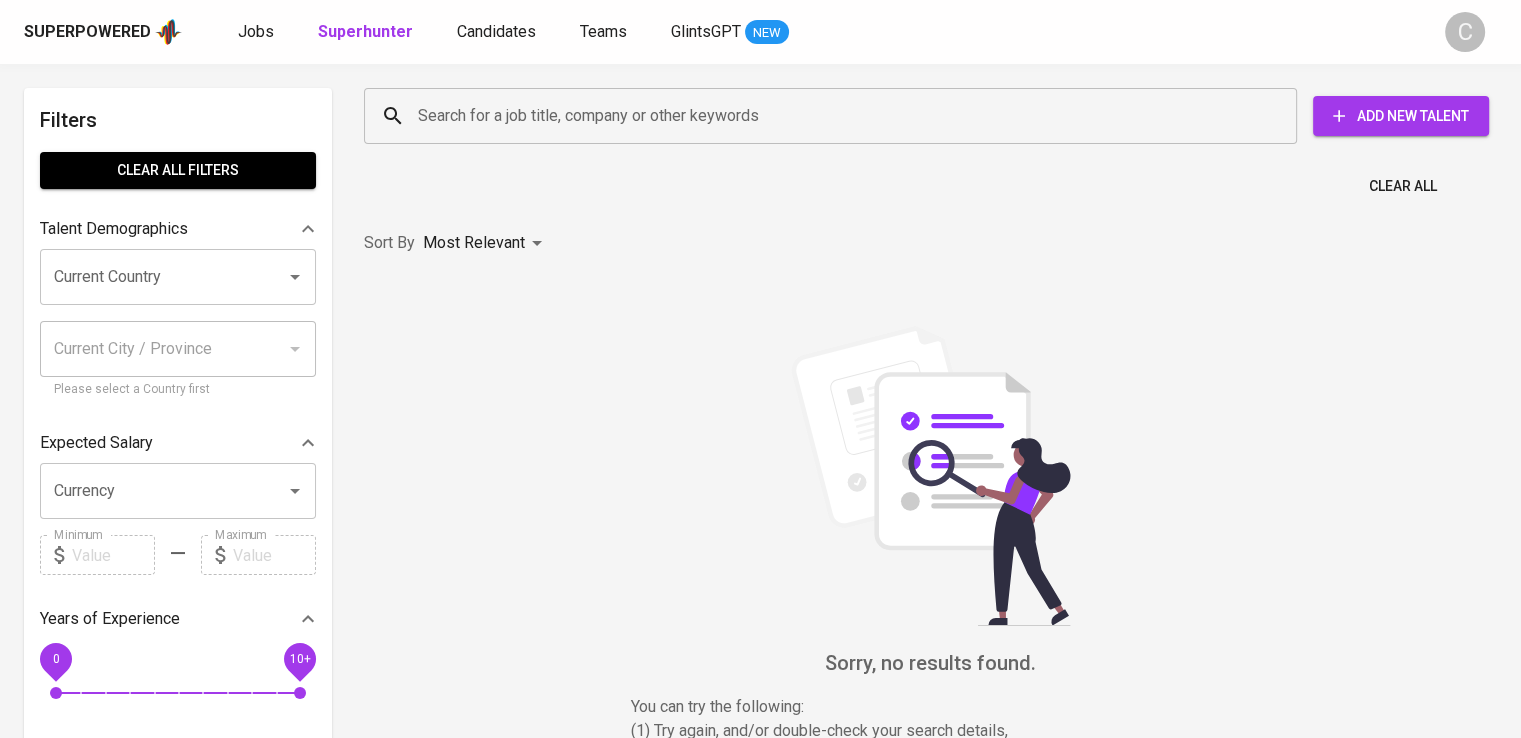 click on "Search for a job title, company or other keywords" at bounding box center [835, 116] 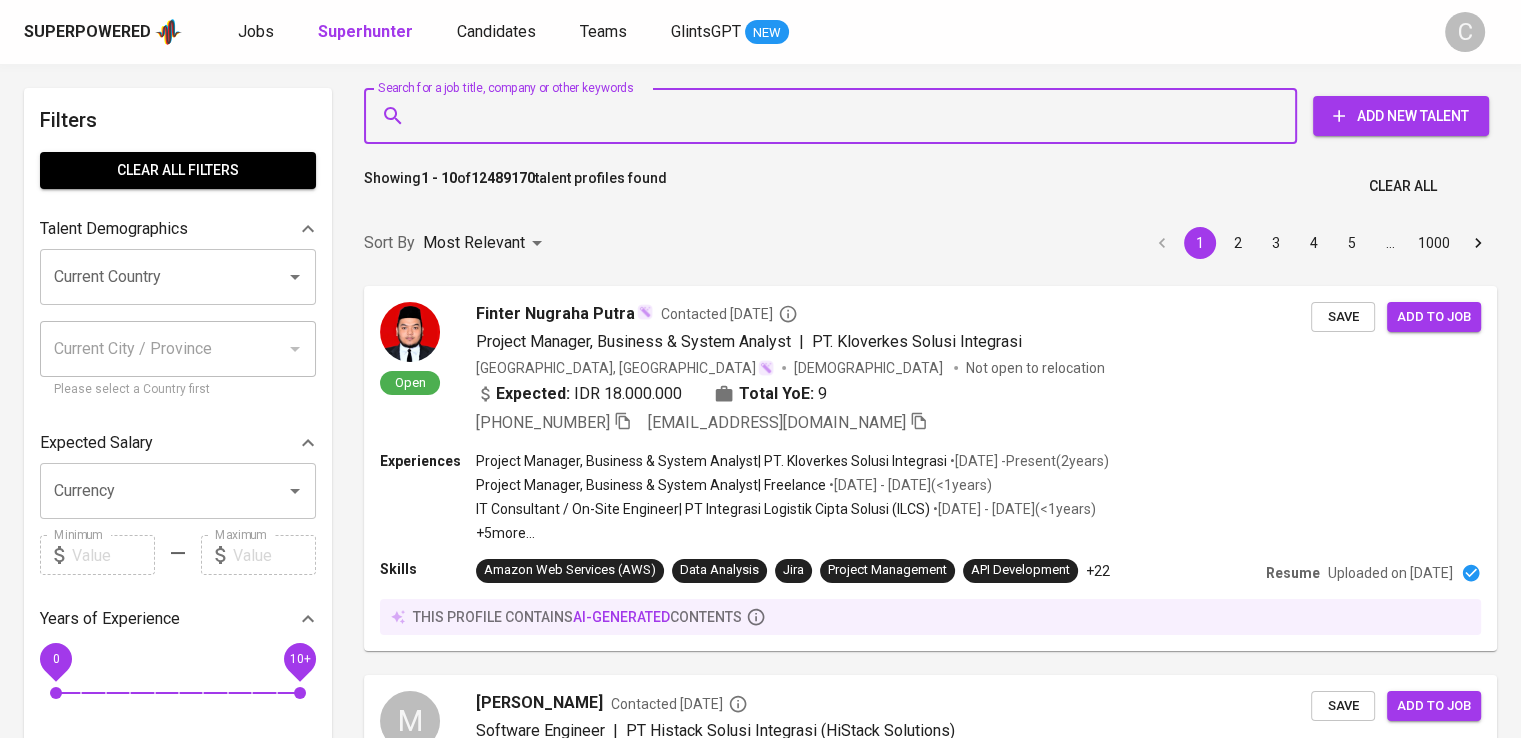 click on "Search for a job title, company or other keywords" at bounding box center [835, 116] 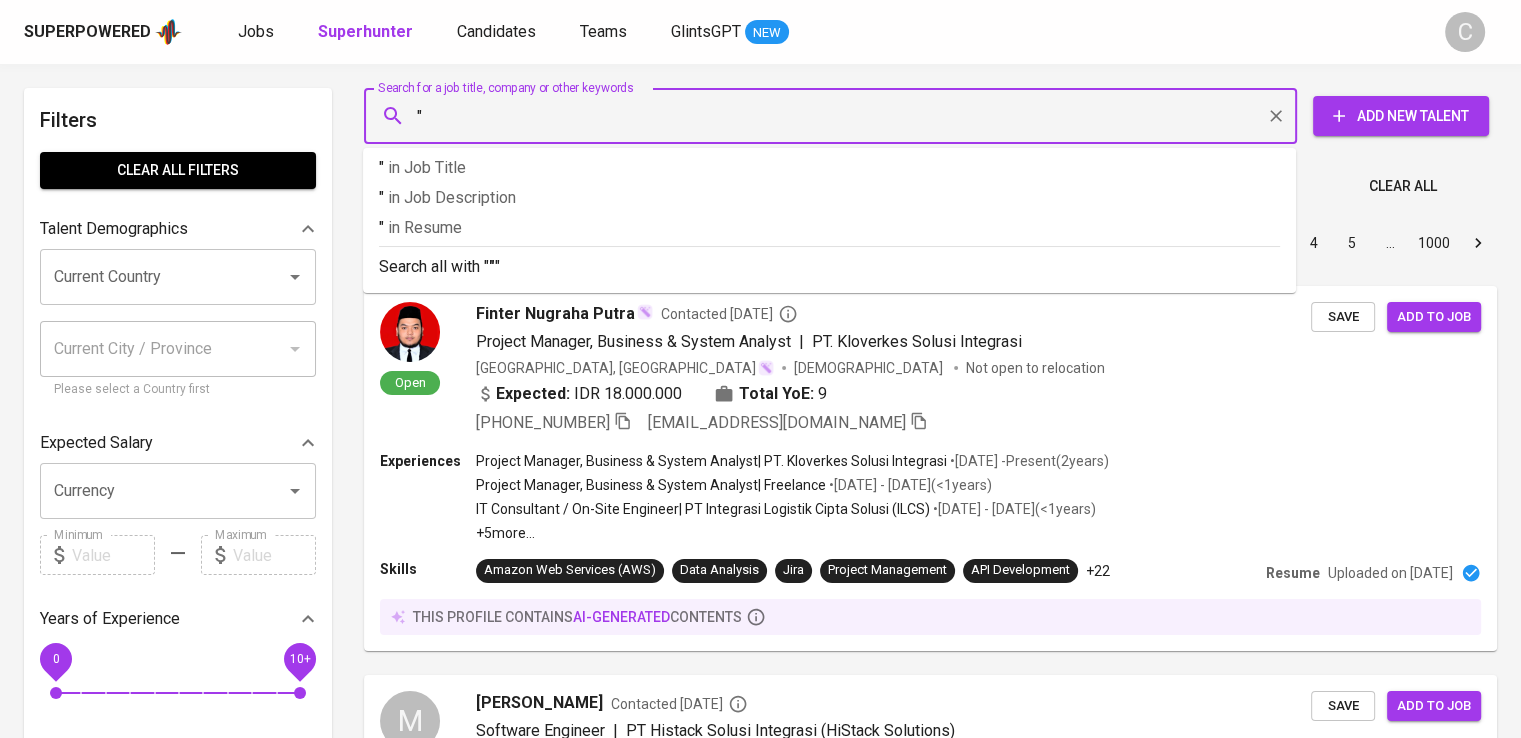 paste on "Tirta [PERSON_NAME] [PERSON_NAME]" 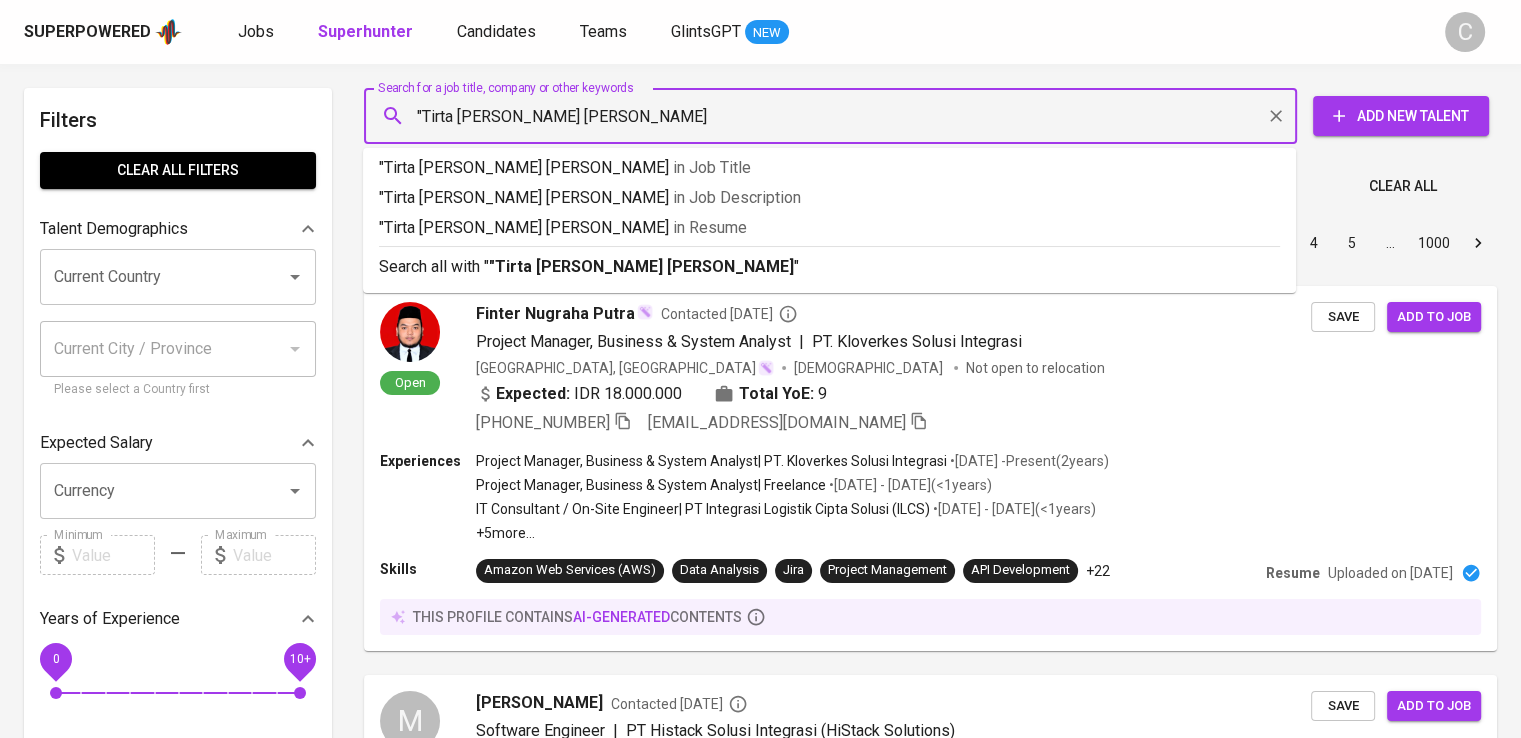 type on ""Tirta [PERSON_NAME] [PERSON_NAME]"" 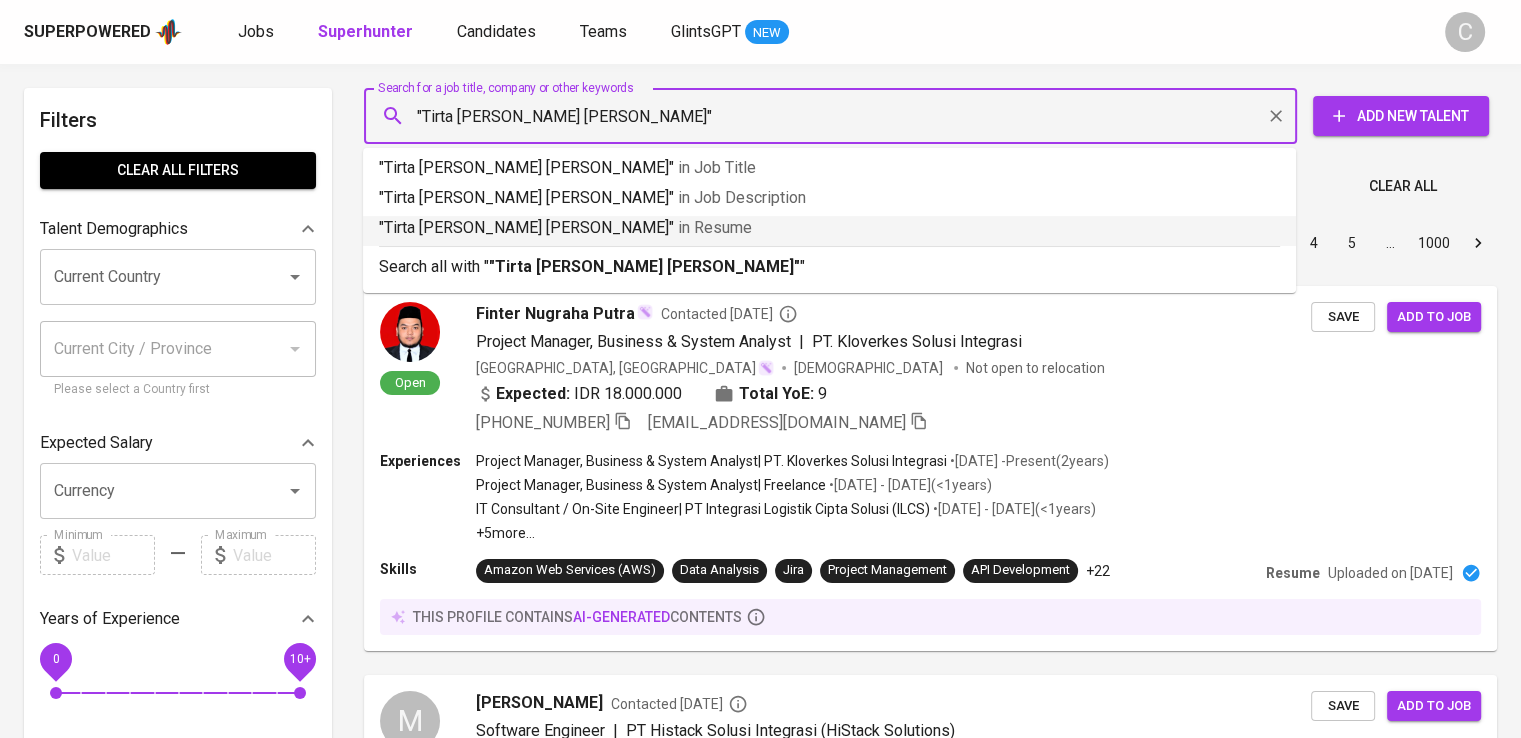 click on ""Tirta Alam [PERSON_NAME]"   in   [GEOGRAPHIC_DATA]" at bounding box center [829, 228] 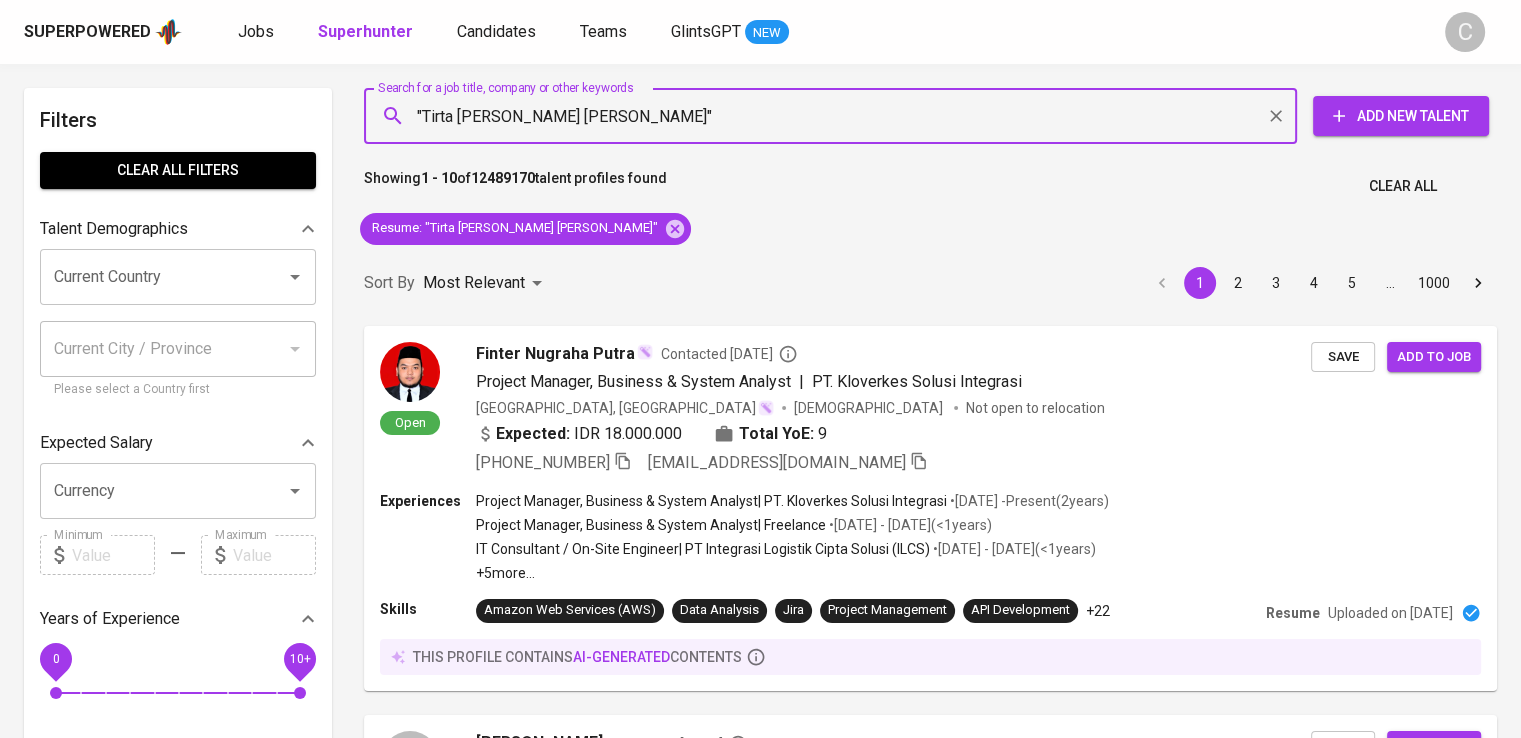 type 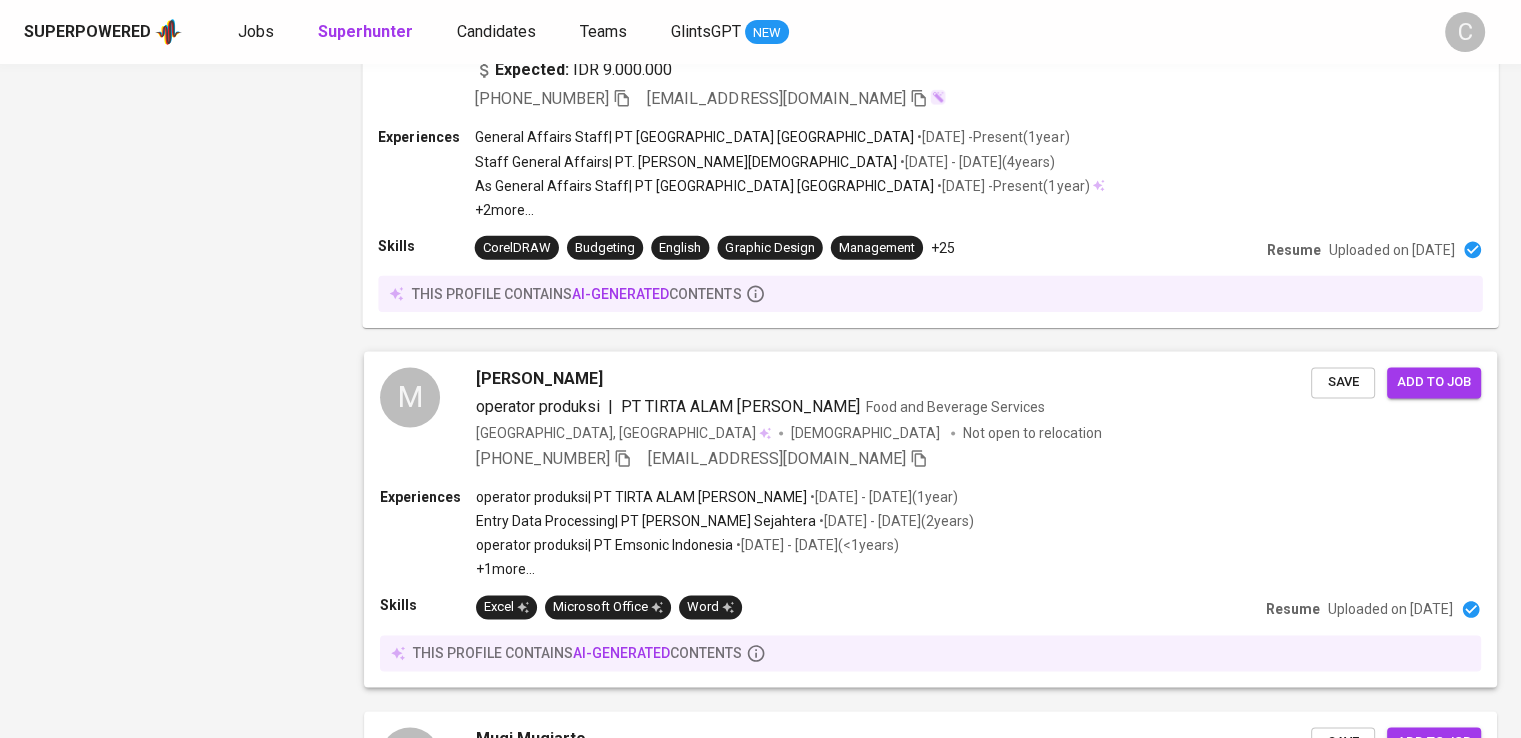 scroll, scrollTop: 3310, scrollLeft: 0, axis: vertical 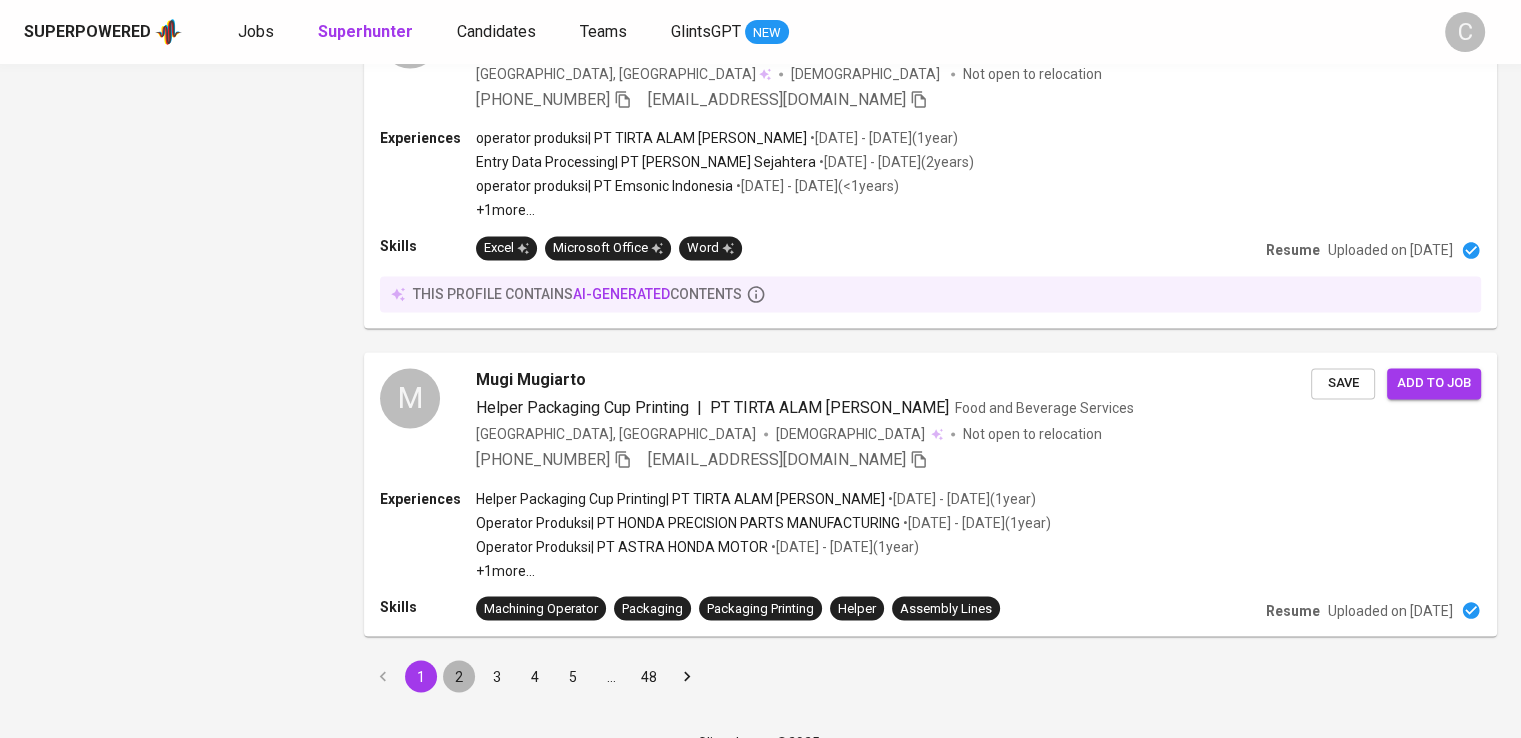 click on "2" at bounding box center (459, 676) 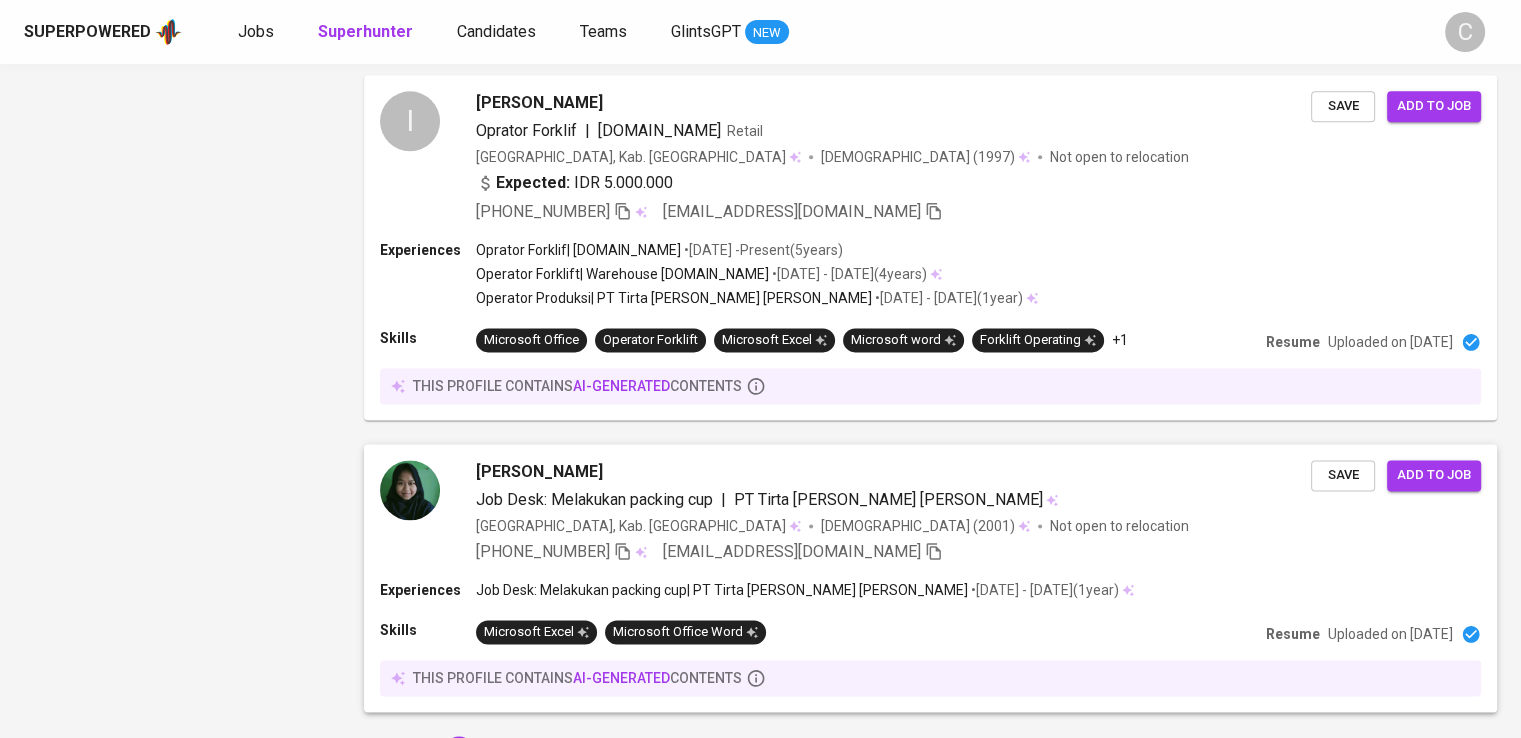 scroll, scrollTop: 2742, scrollLeft: 0, axis: vertical 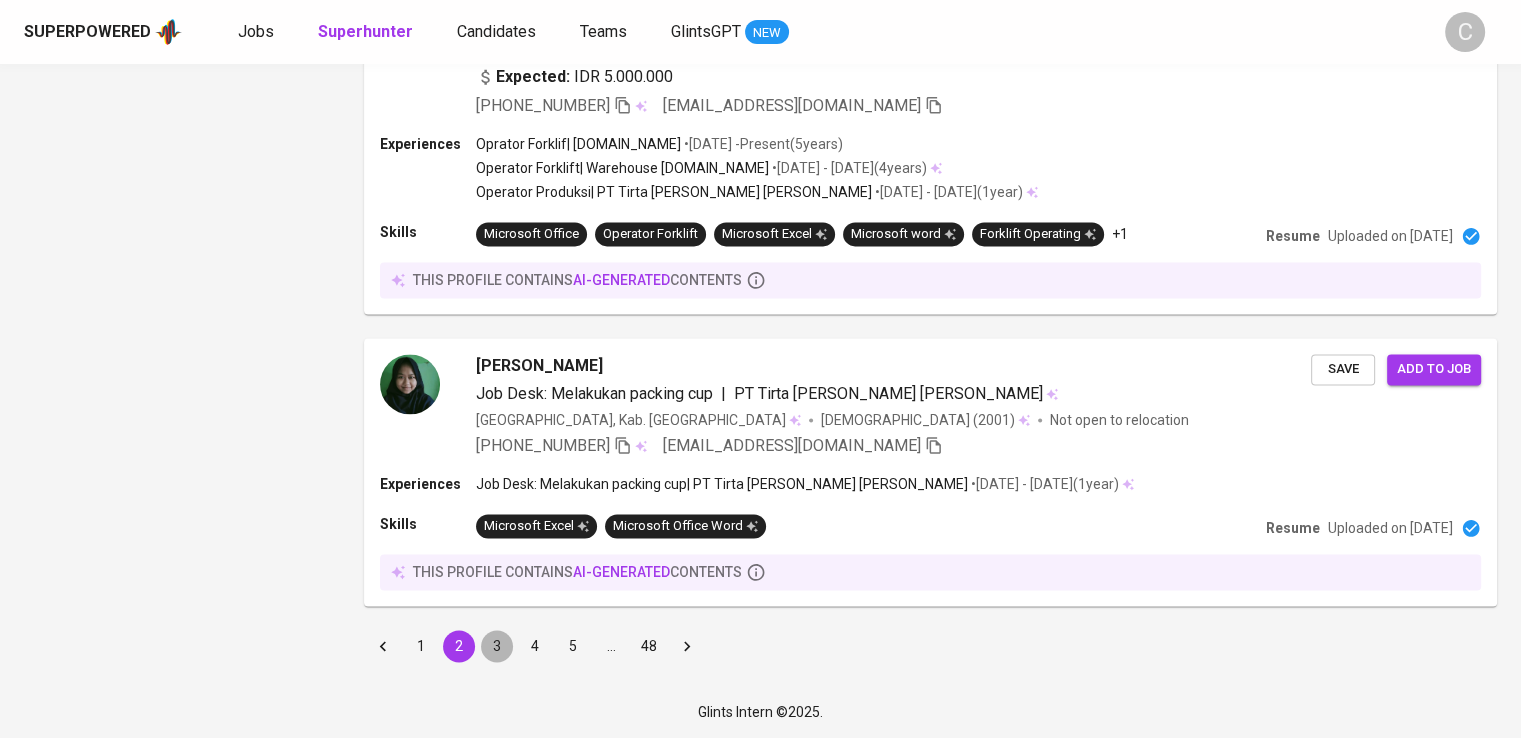 click on "3" at bounding box center (497, 646) 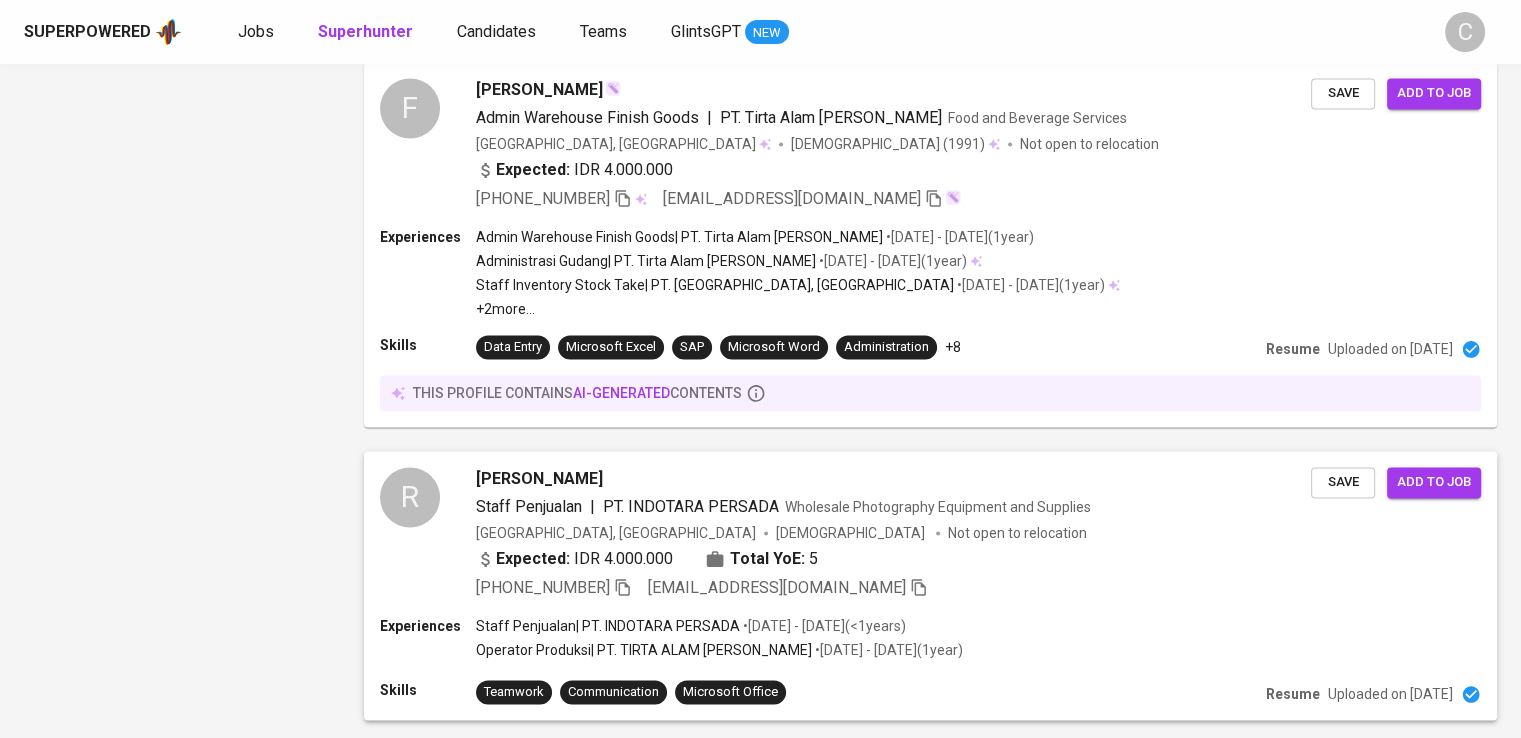 scroll, scrollTop: 3200, scrollLeft: 0, axis: vertical 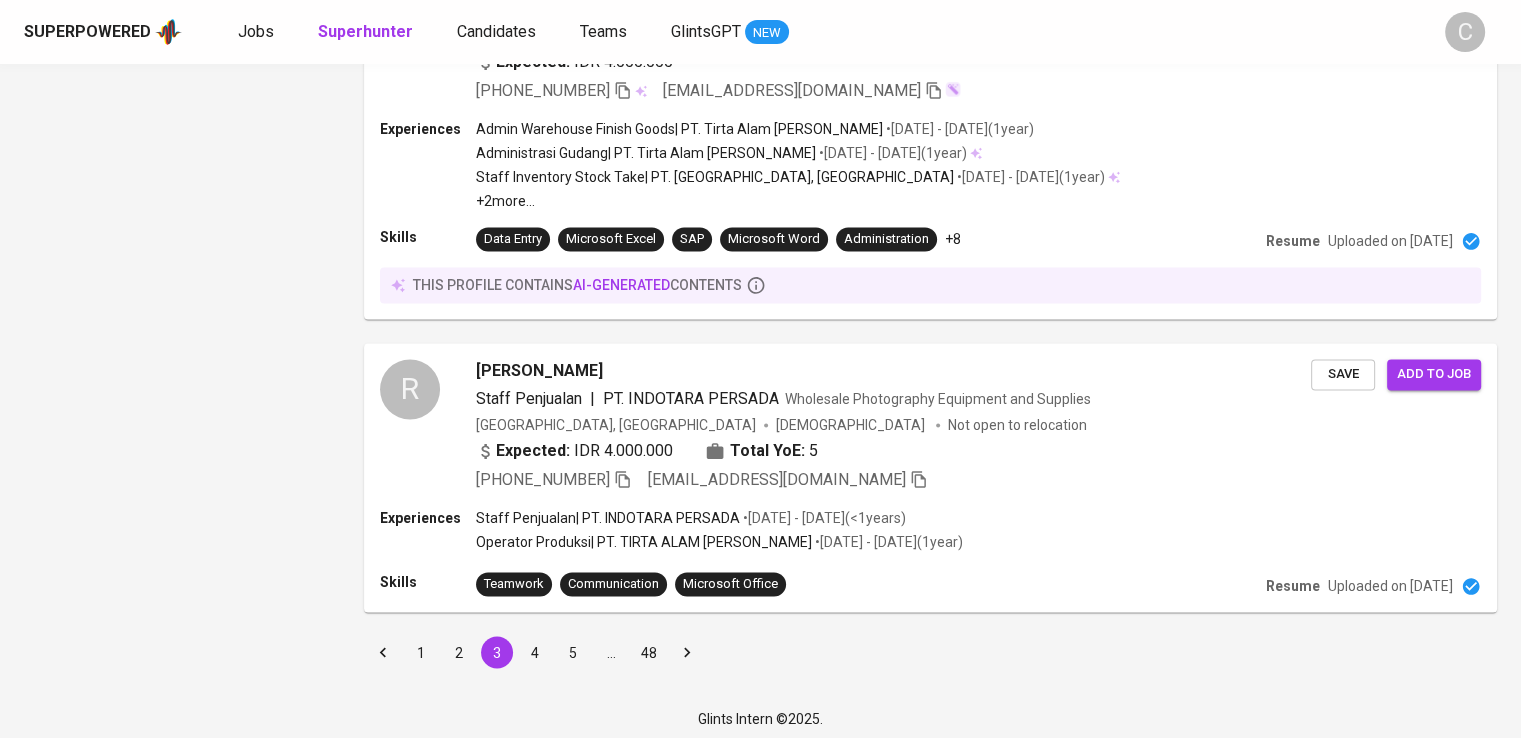 click on "4" at bounding box center (535, 652) 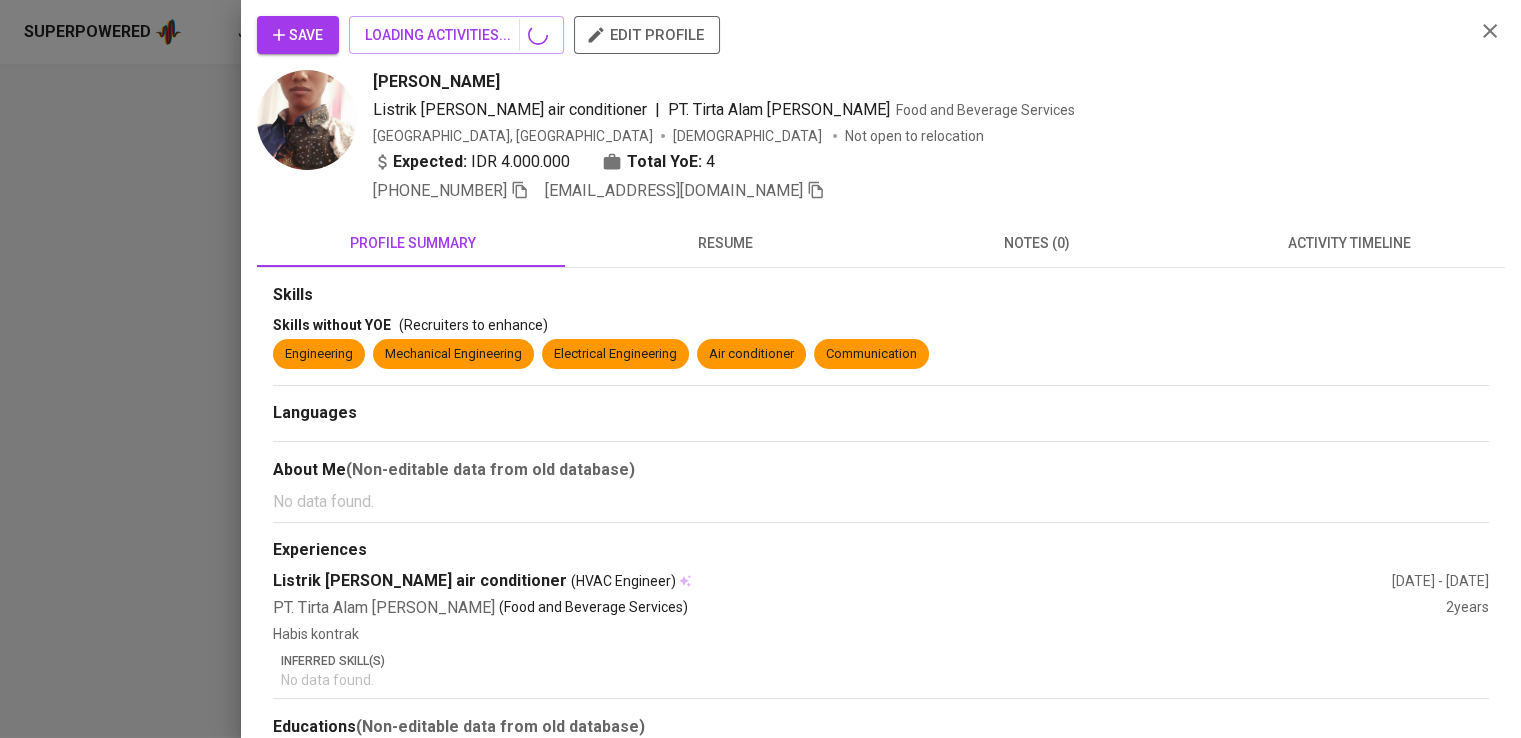 scroll, scrollTop: 0, scrollLeft: 0, axis: both 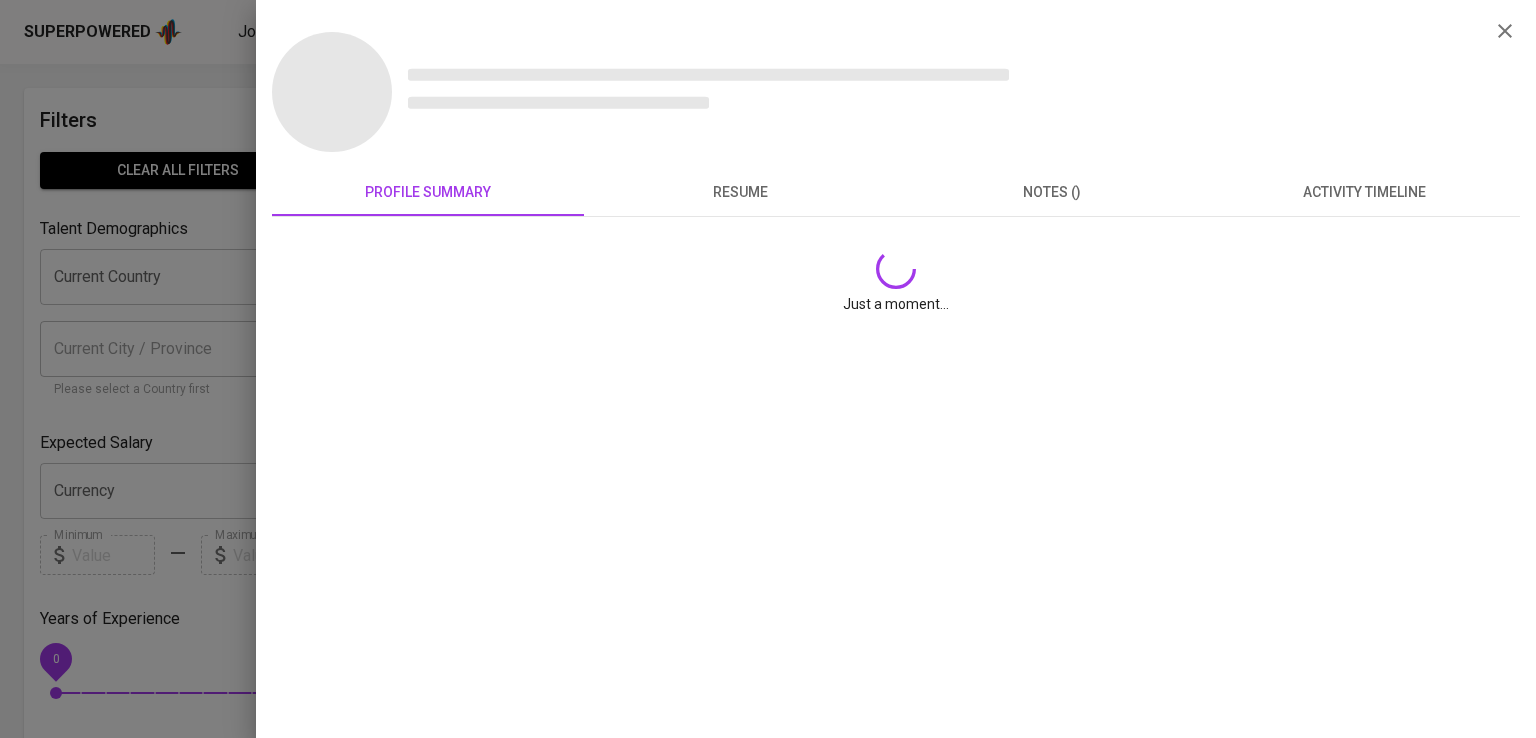 click at bounding box center [768, 369] 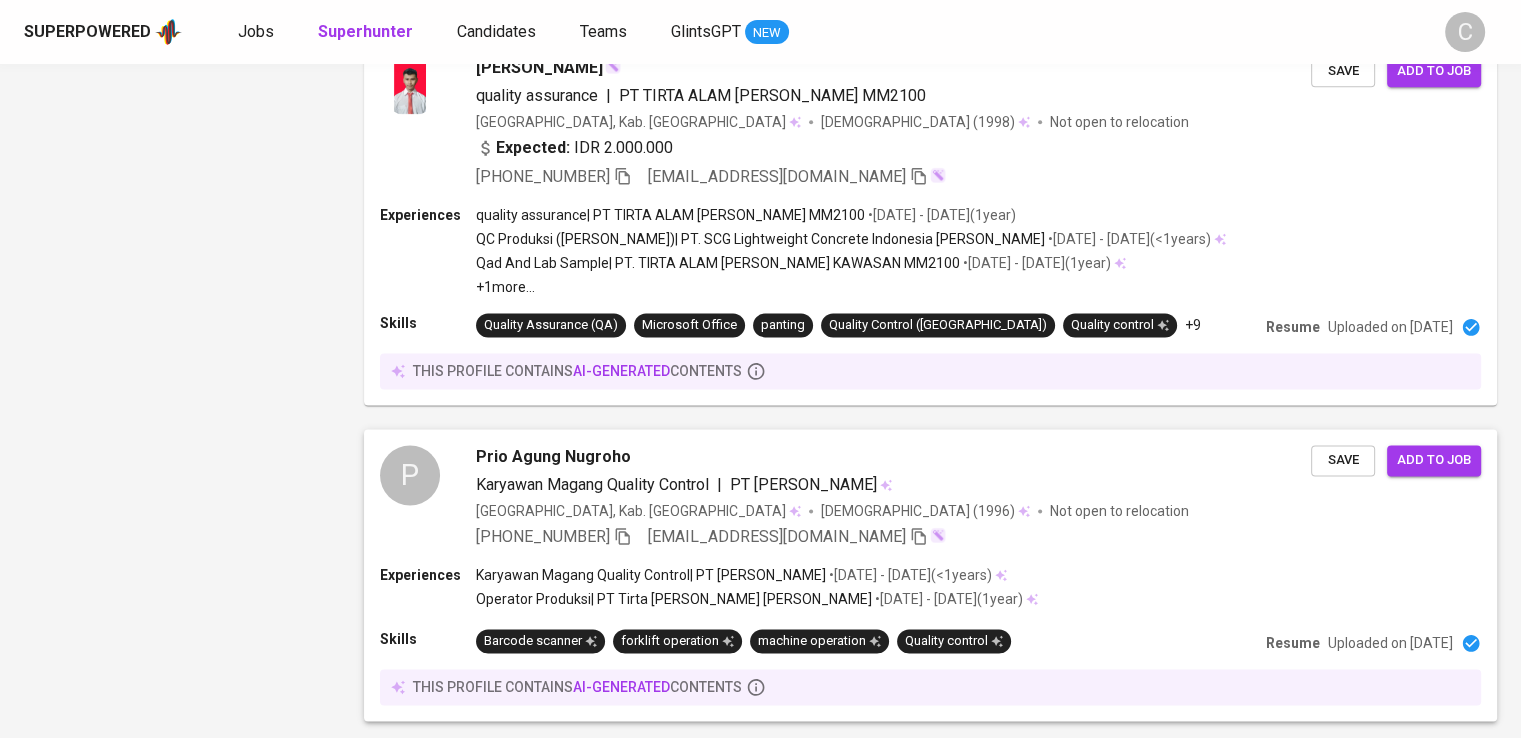 scroll, scrollTop: 3079, scrollLeft: 0, axis: vertical 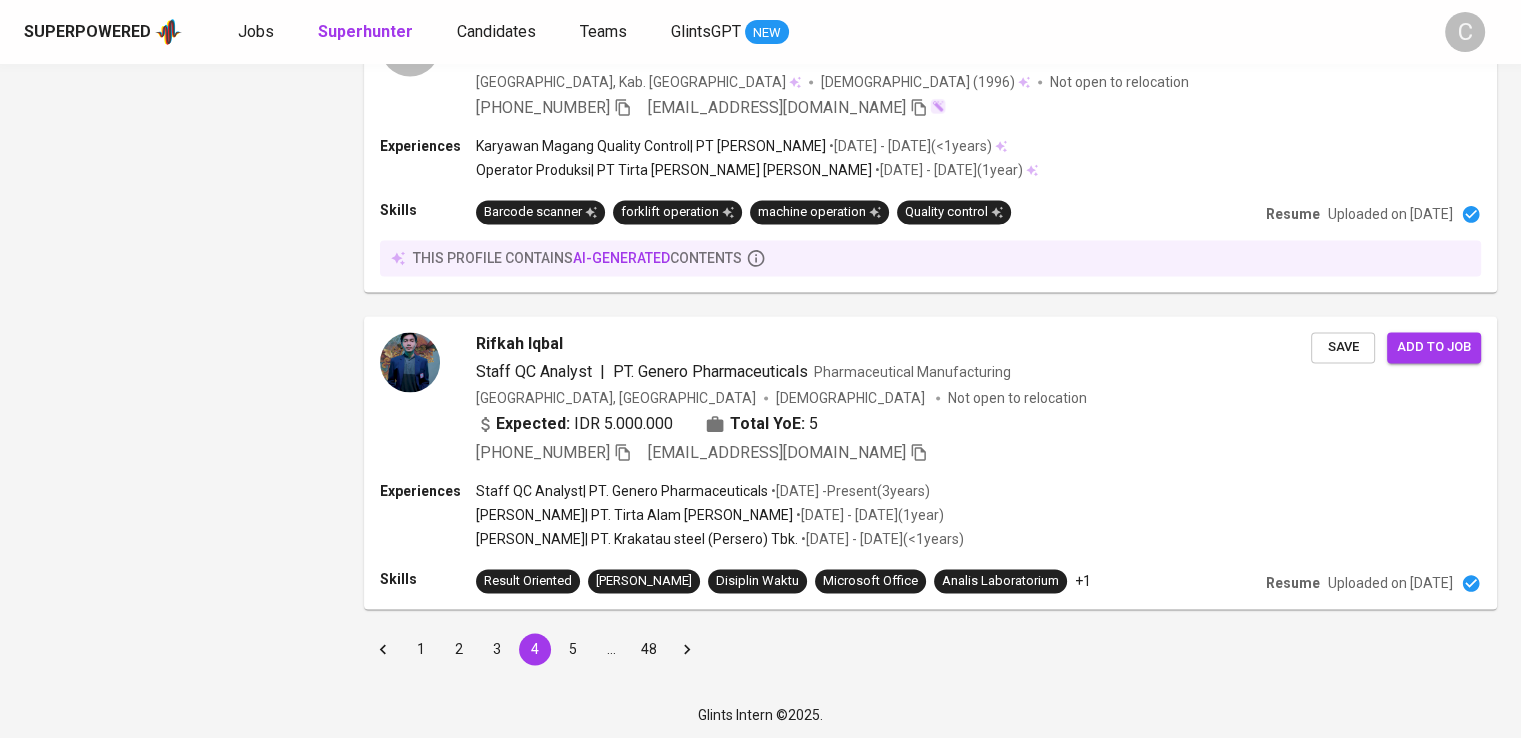 click on "5" at bounding box center [573, 649] 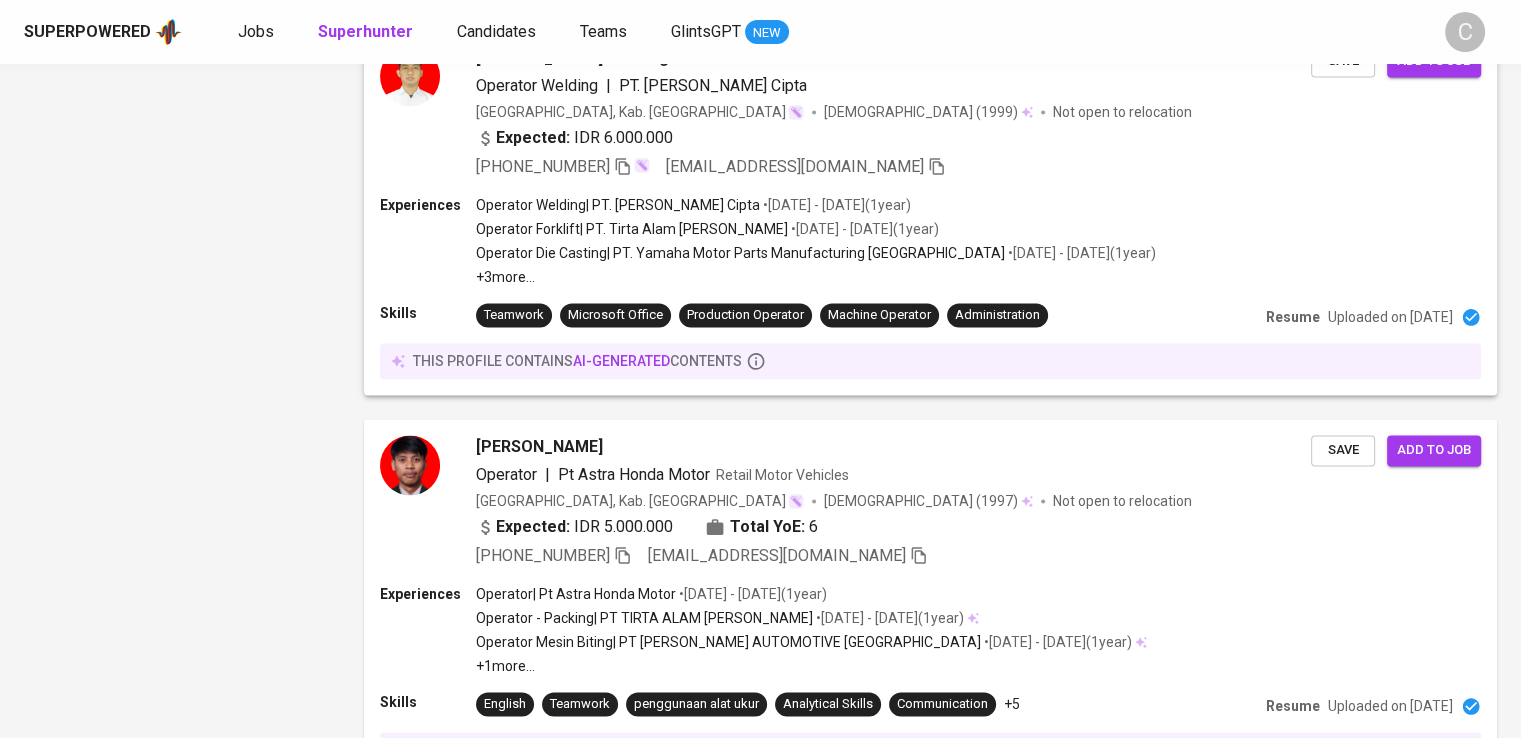 scroll, scrollTop: 3260, scrollLeft: 0, axis: vertical 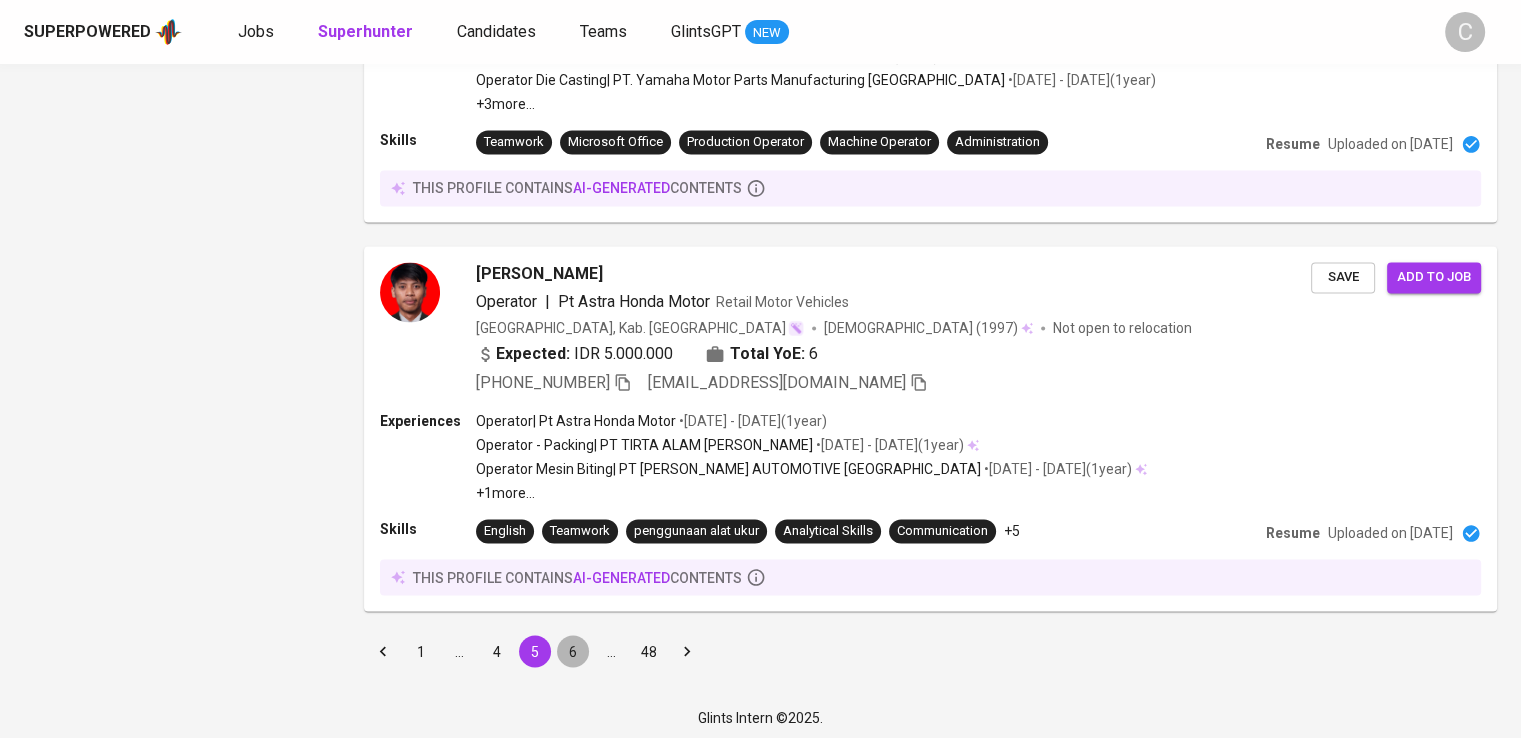 click on "6" at bounding box center [573, 651] 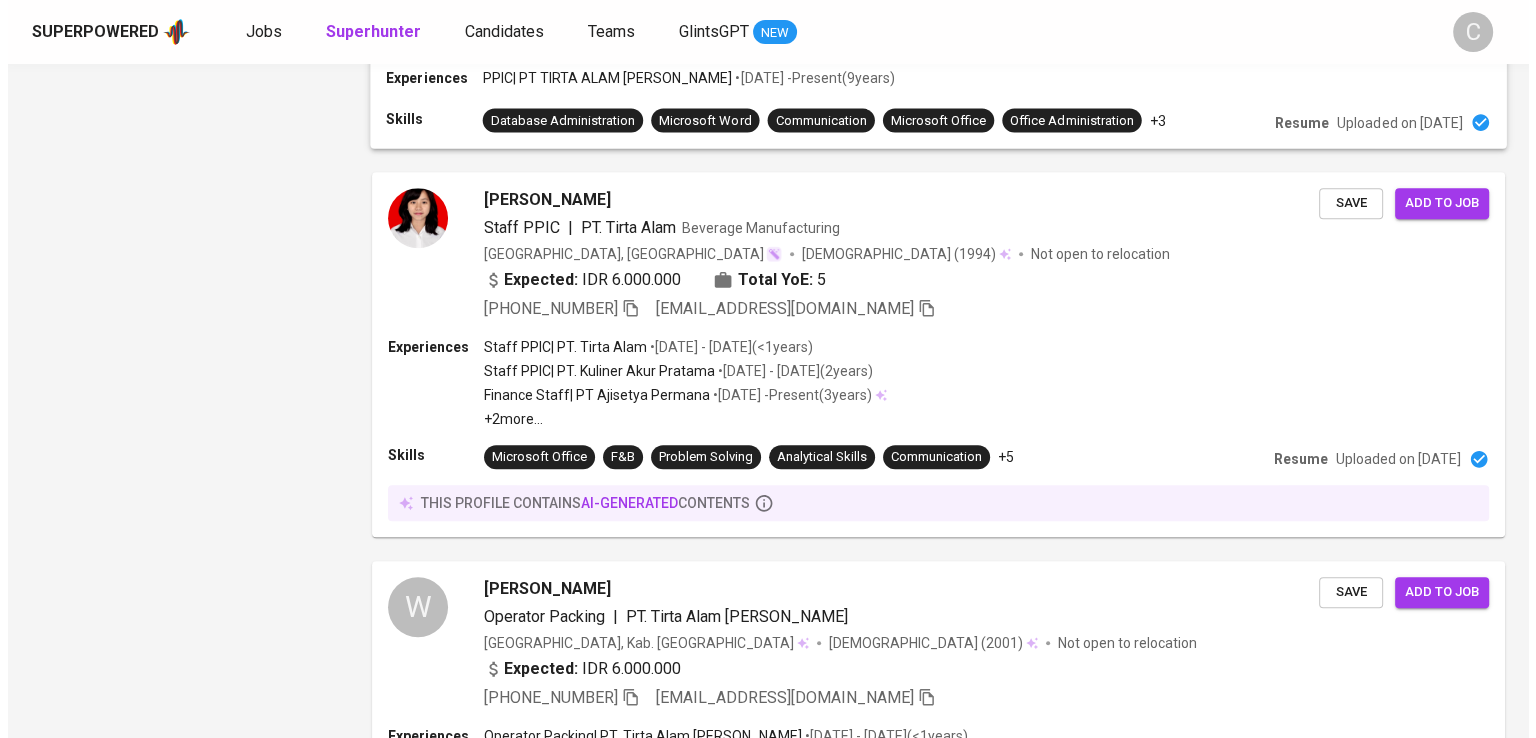 scroll, scrollTop: 1551, scrollLeft: 0, axis: vertical 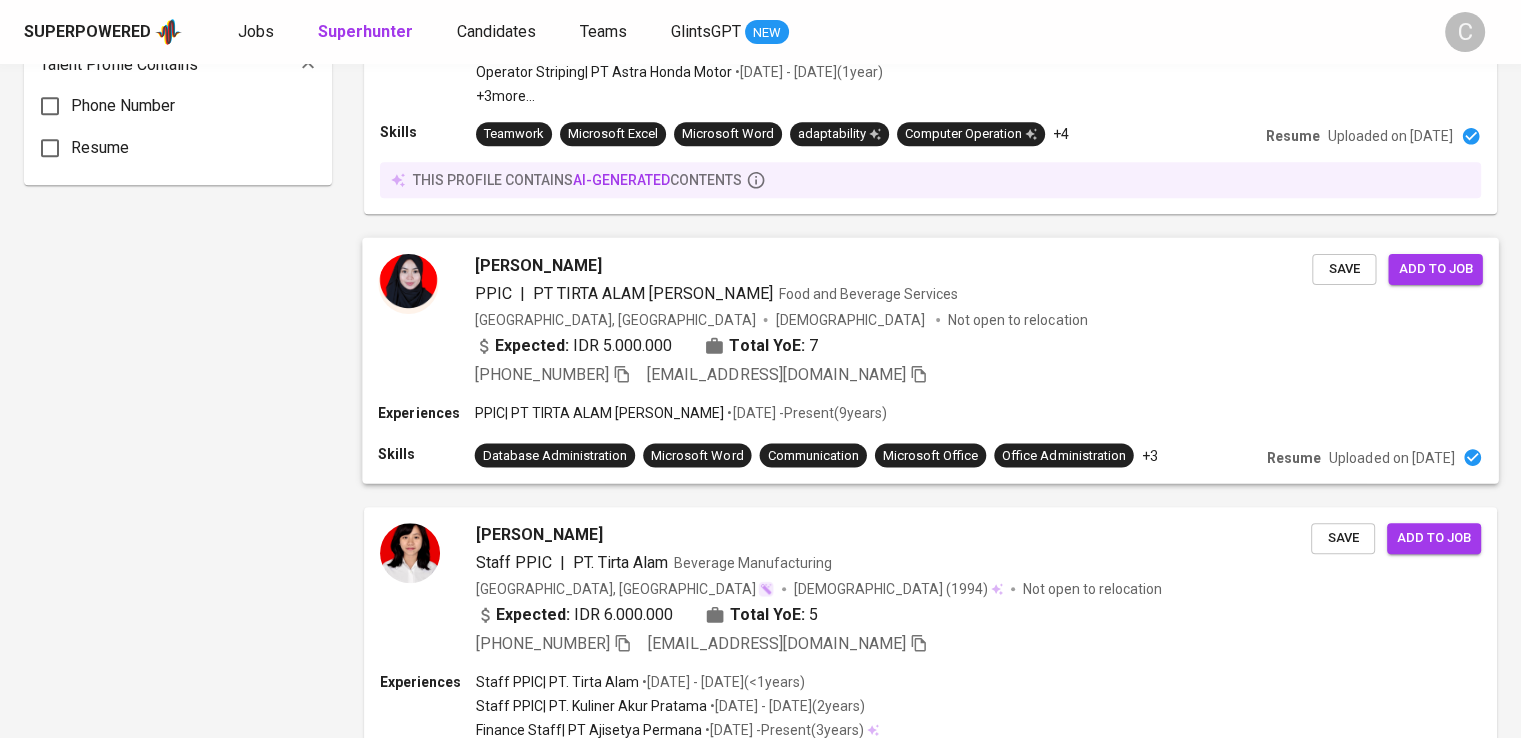 click on "PPIC | PT TIRTA ALAM [PERSON_NAME] Food and Beverage Services" at bounding box center [716, 294] 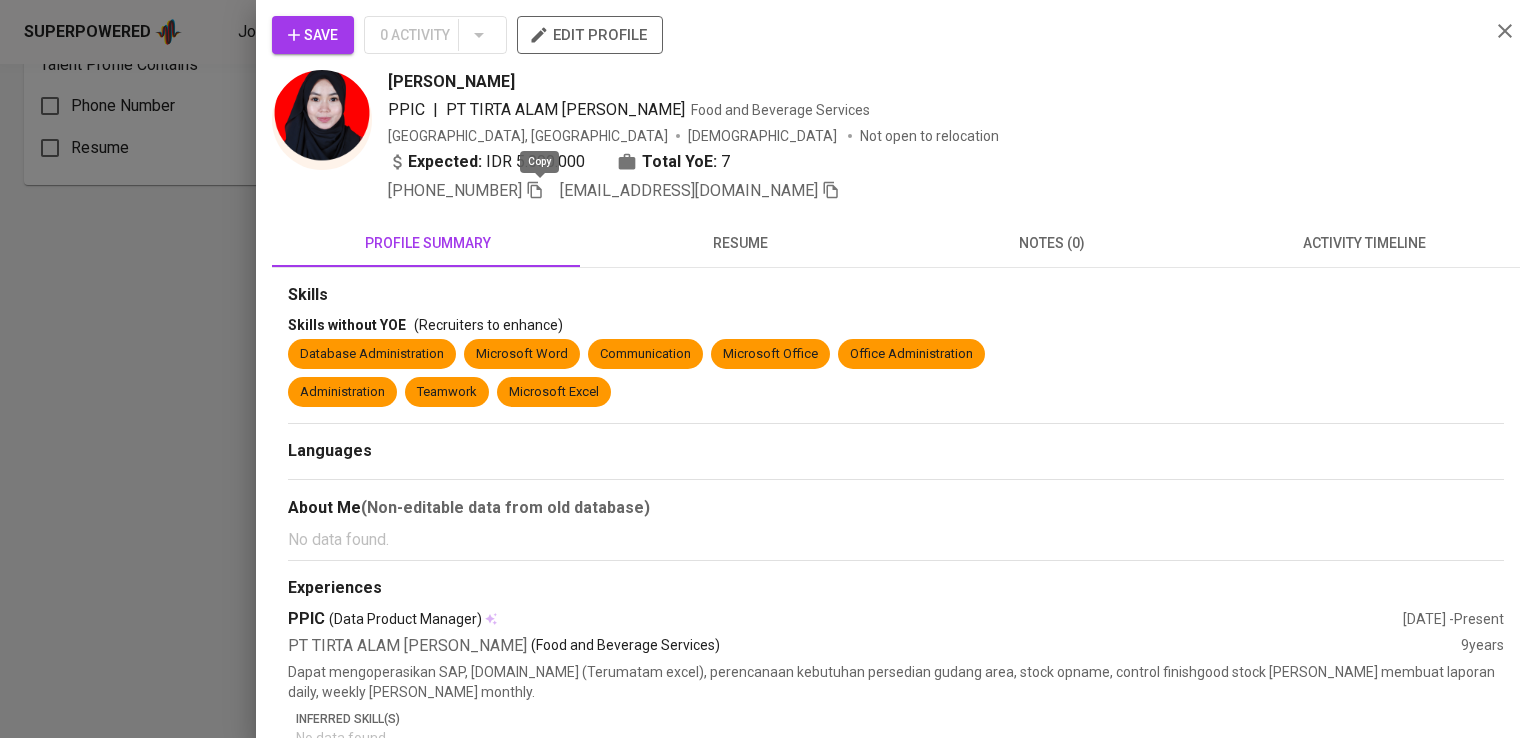 click 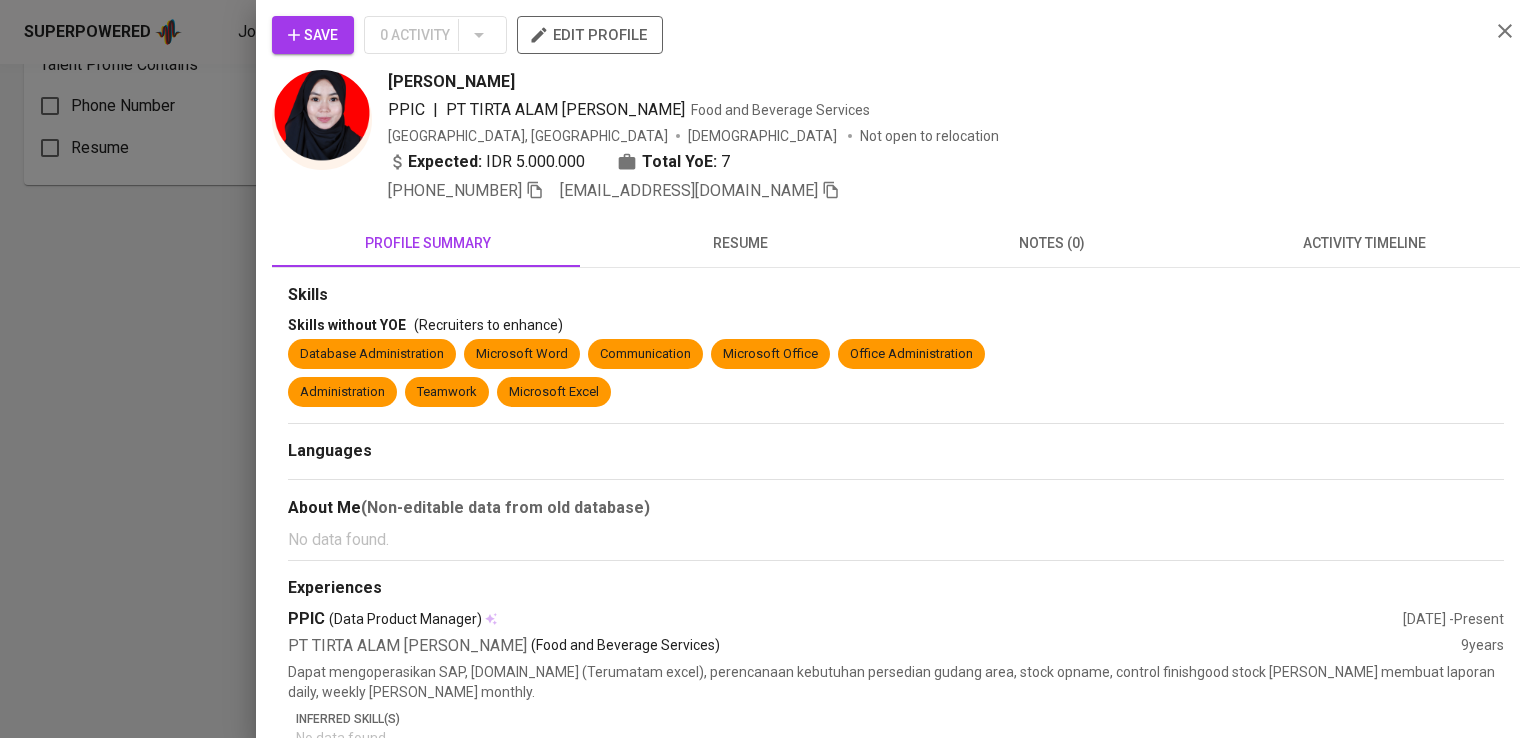 scroll, scrollTop: 1551, scrollLeft: 0, axis: vertical 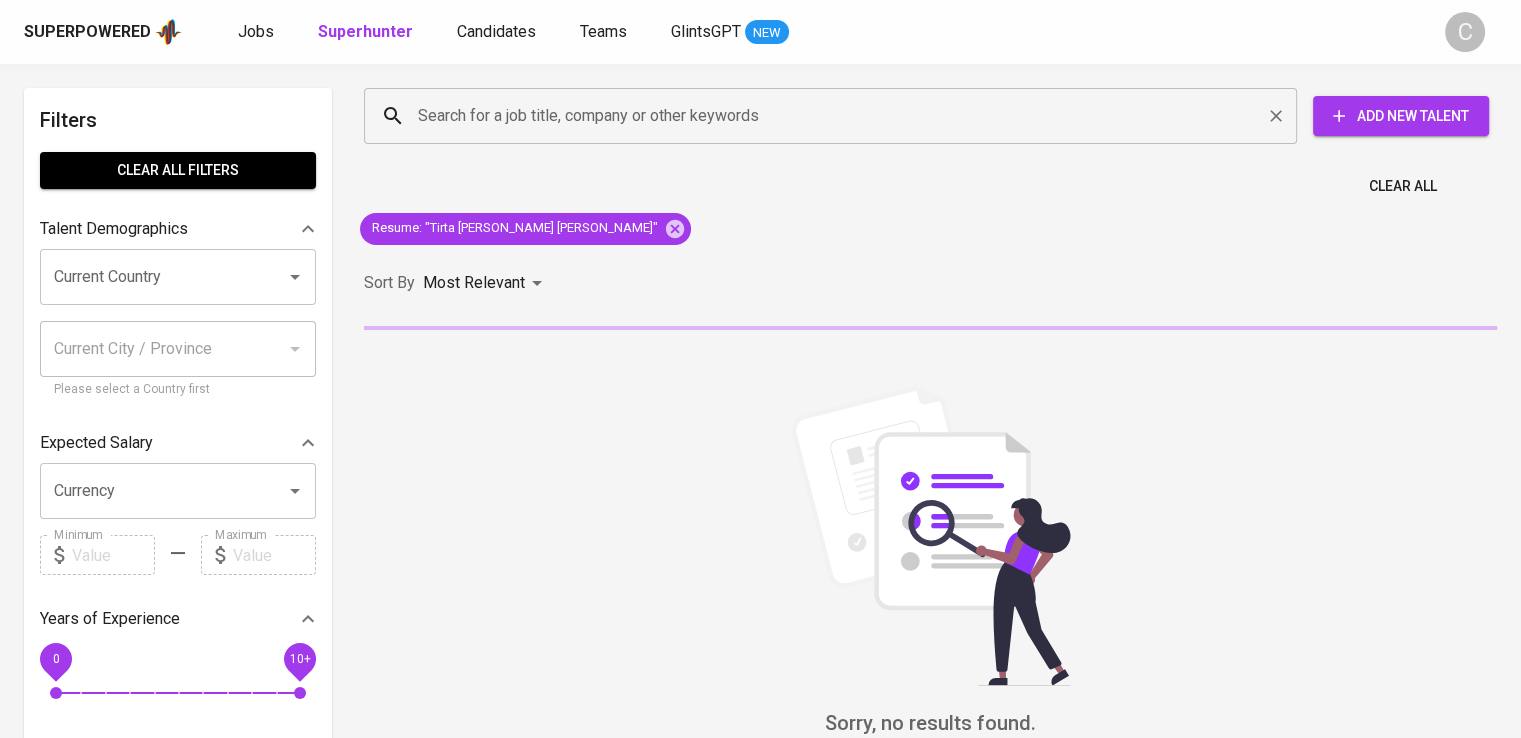 click on "Search for a job title, company or other keywords" at bounding box center [835, 116] 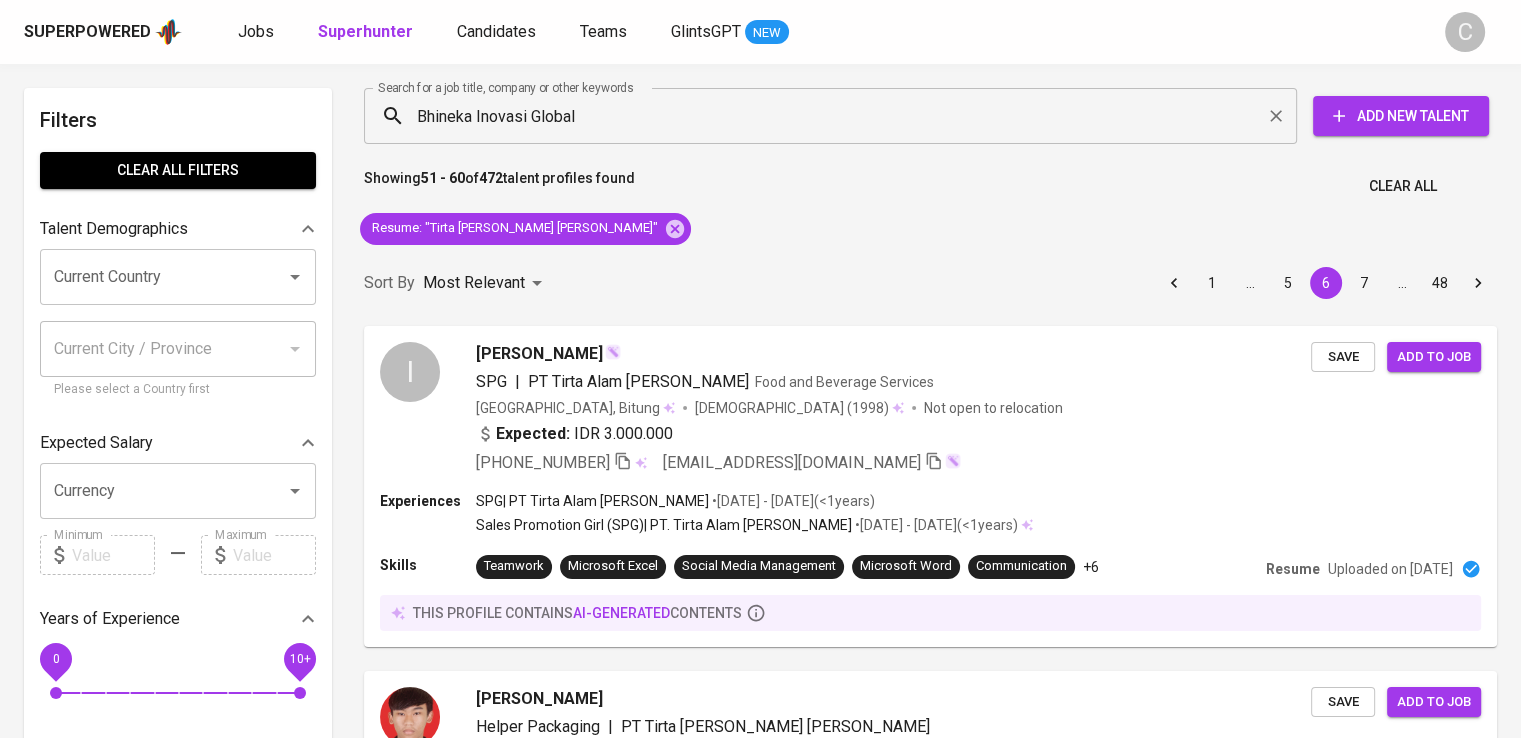 click on "Filters Clear All filters Talent Demographics Current Country Current Country Current City / Province Current City / Province Please select a Country first Expected Salary Currency Currency Minimum Minimum Maximum Maximum Years of Experience 0 10+ Requirements Languages Languages Roles Roles Skills Skills Industries Industries Exclude Contacted Talents (by you & other recruiters) clear 3 days ago 7 days ago 14 days ago Talent Status Actively Looking Open to Opportunities Not Open to Opportunities Gender Male Female Talent Profile Contains Phone Number Resume Search for a job title, company or other keywords Bhineka Inovasi Global Search for a job title, company or other keywords Add New Talent Showing  51 - 60  of  472  talent profiles found Clear All Resume :   "Tirta Alam Segar" Sort By Most Relevant MOST_RELEVANT 1 … 5 6 7 … 48 I Ireyne Gloria  Alorang SPG | PT Tirta Alam segar Food and Beverage Services Indonesia, Bitung Female   (1998) Not open to relocation Expected:   IDR 3.000.000     Save )" at bounding box center (760, 2013) 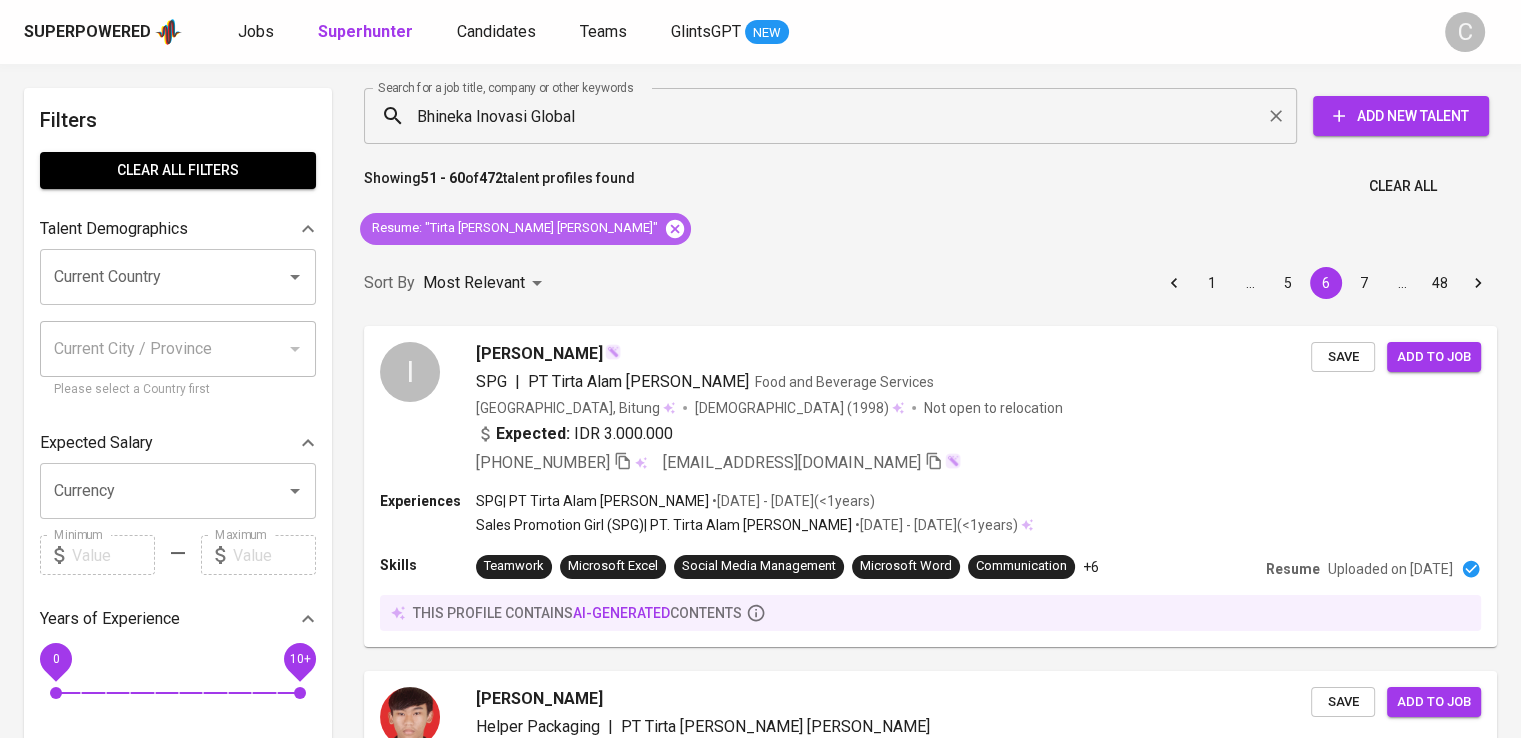 click 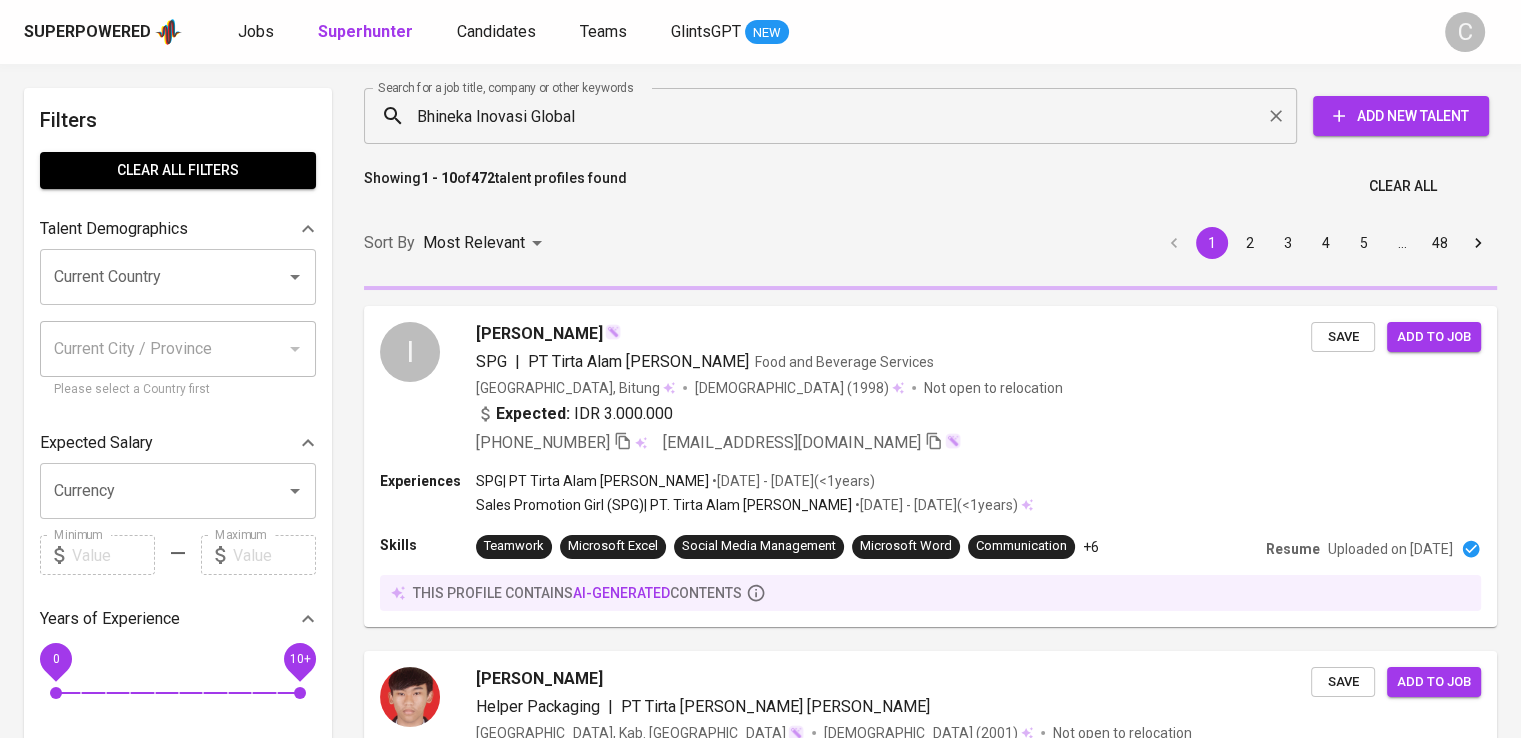 click on "Bhineka Inovasi Global Search for a job title, company or other keywords" at bounding box center [830, 116] 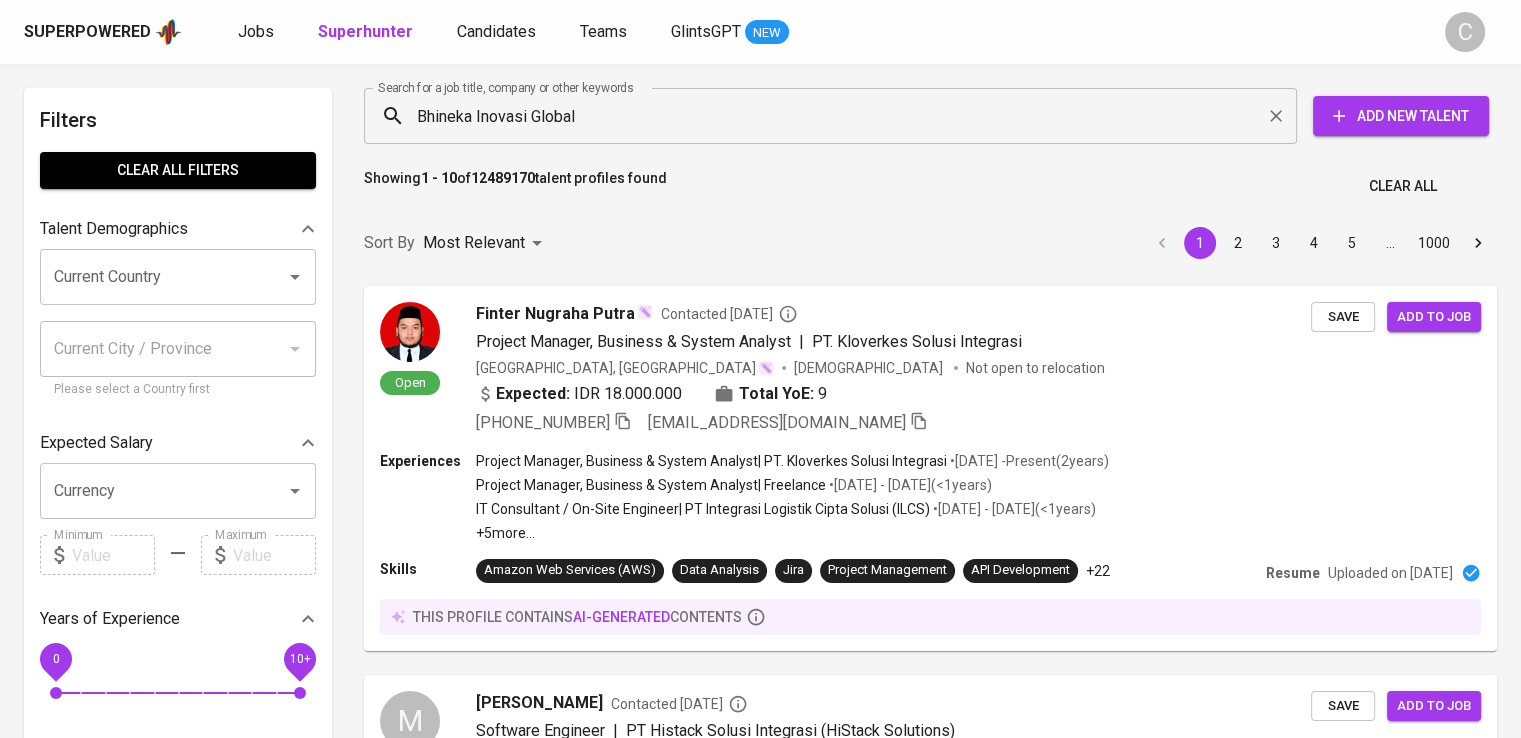 click on "Bhineka Inovasi Global" at bounding box center (835, 116) 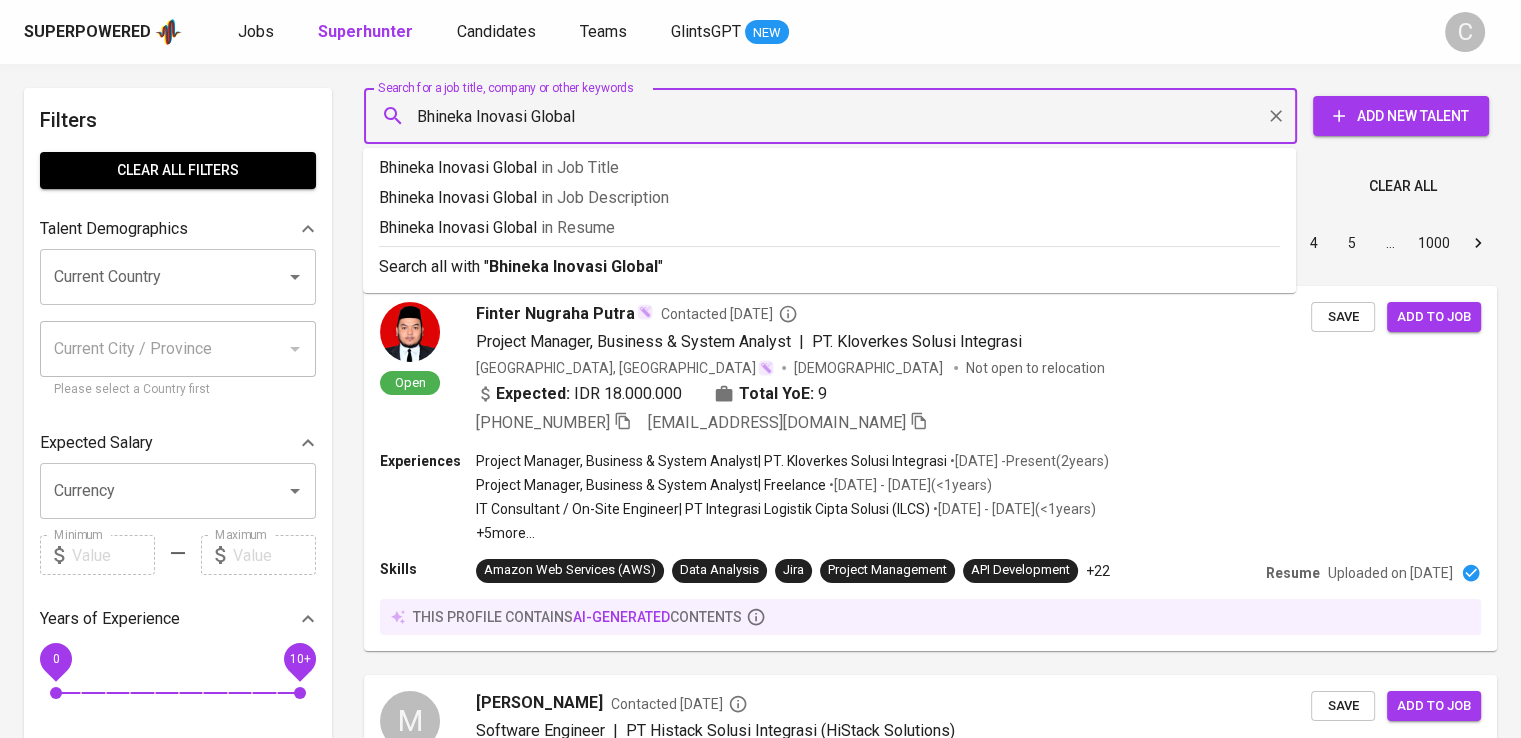 click on "Bhineka Inovasi Global" at bounding box center (835, 116) 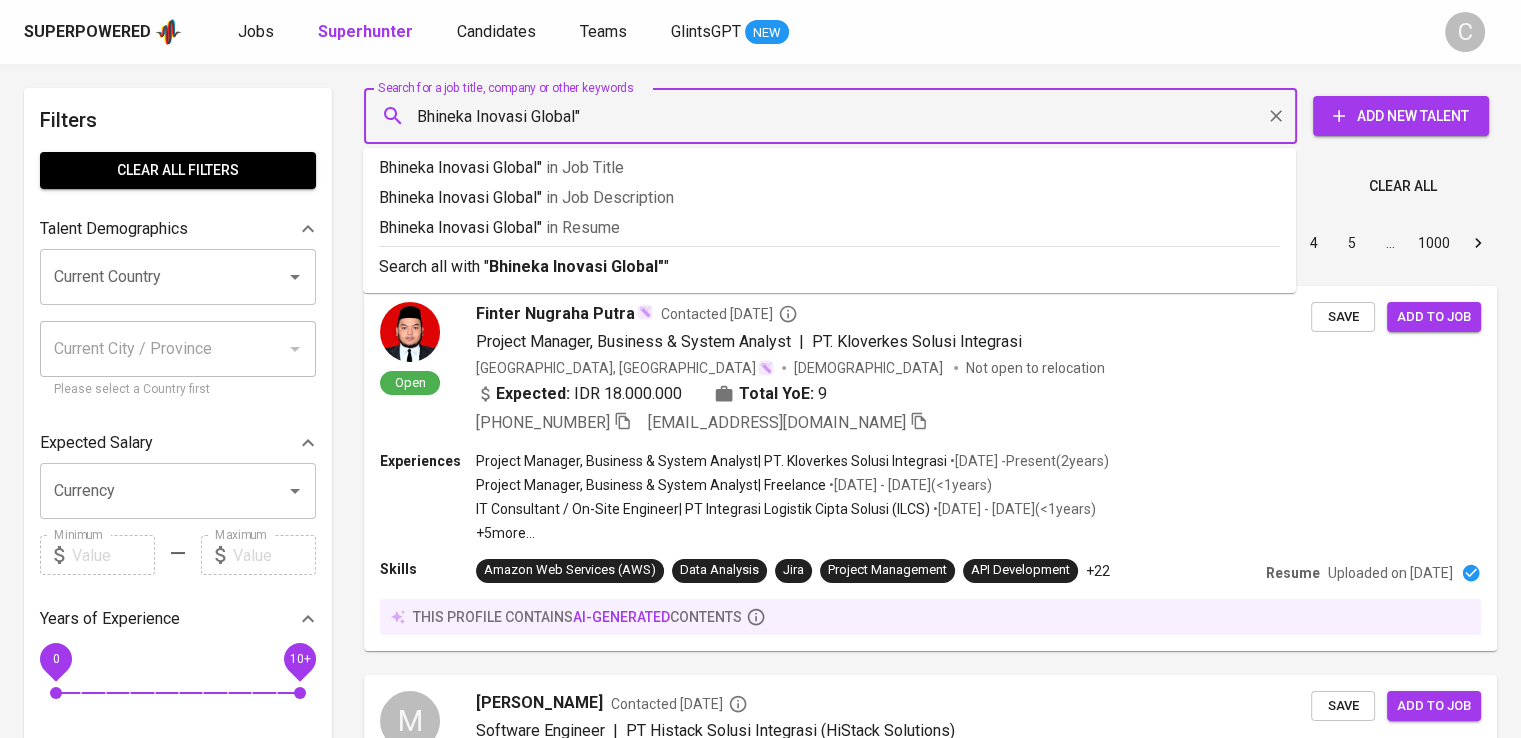 click on "Bhineka Inovasi Global"" at bounding box center [835, 116] 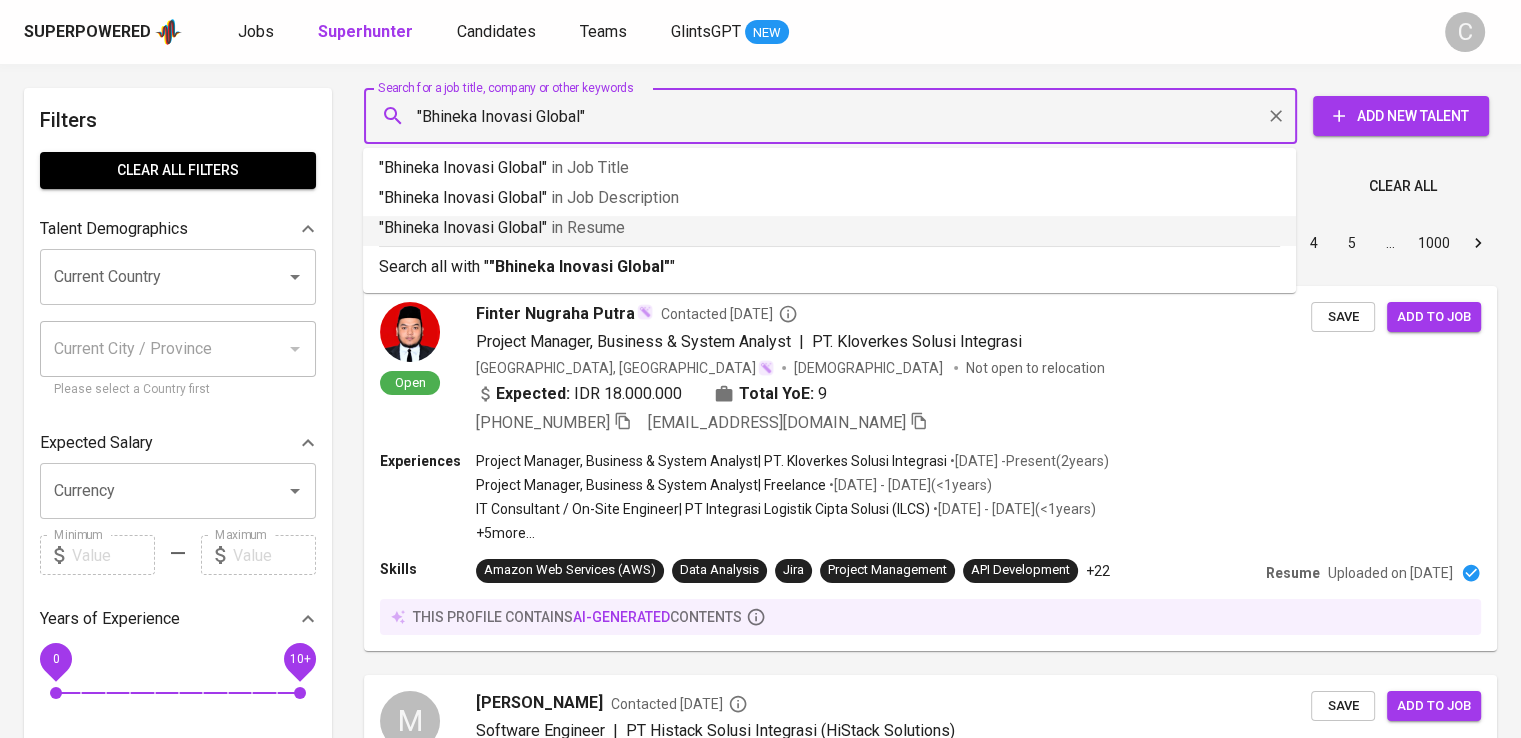 click on ""Bhineka Inovasi Global"   in   Resume" at bounding box center (829, 228) 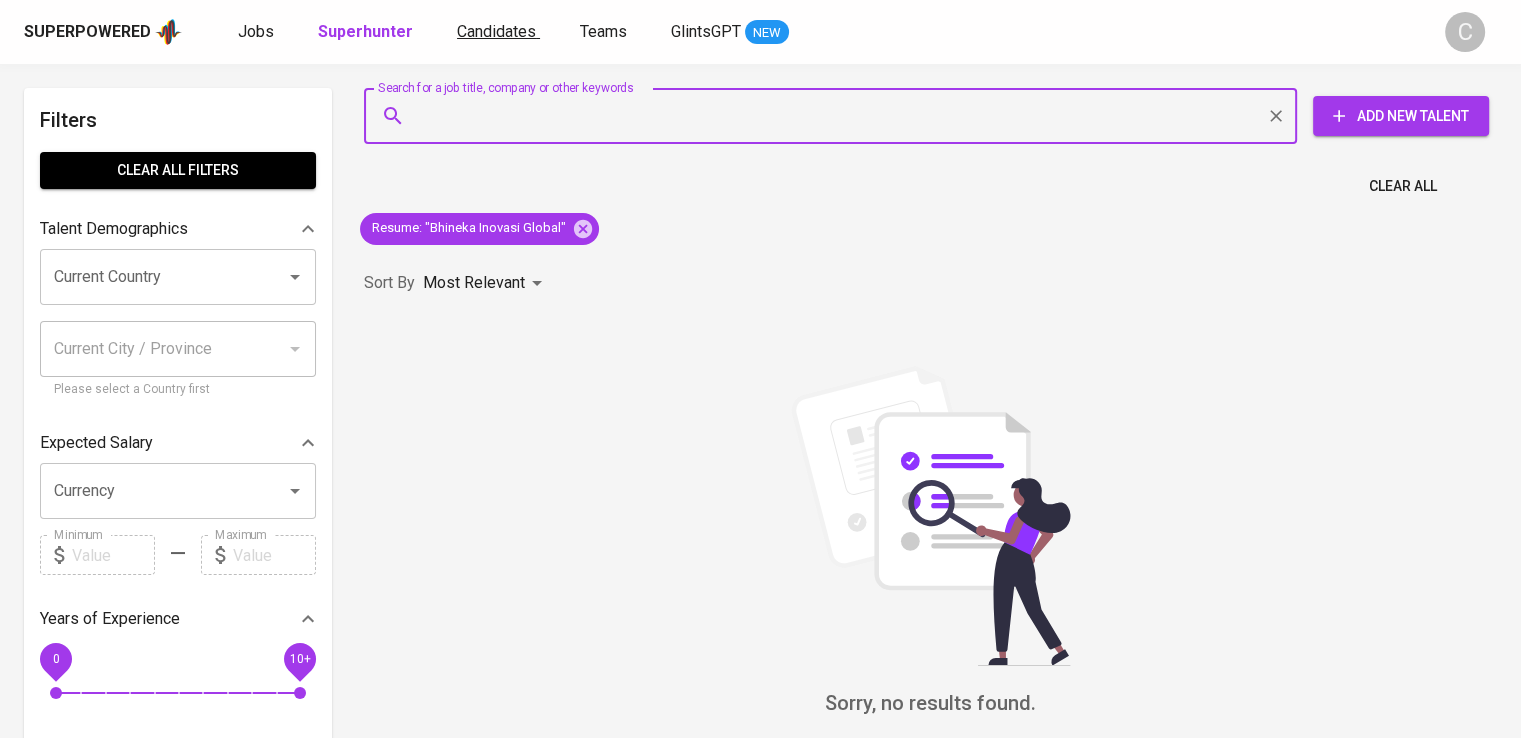 type 